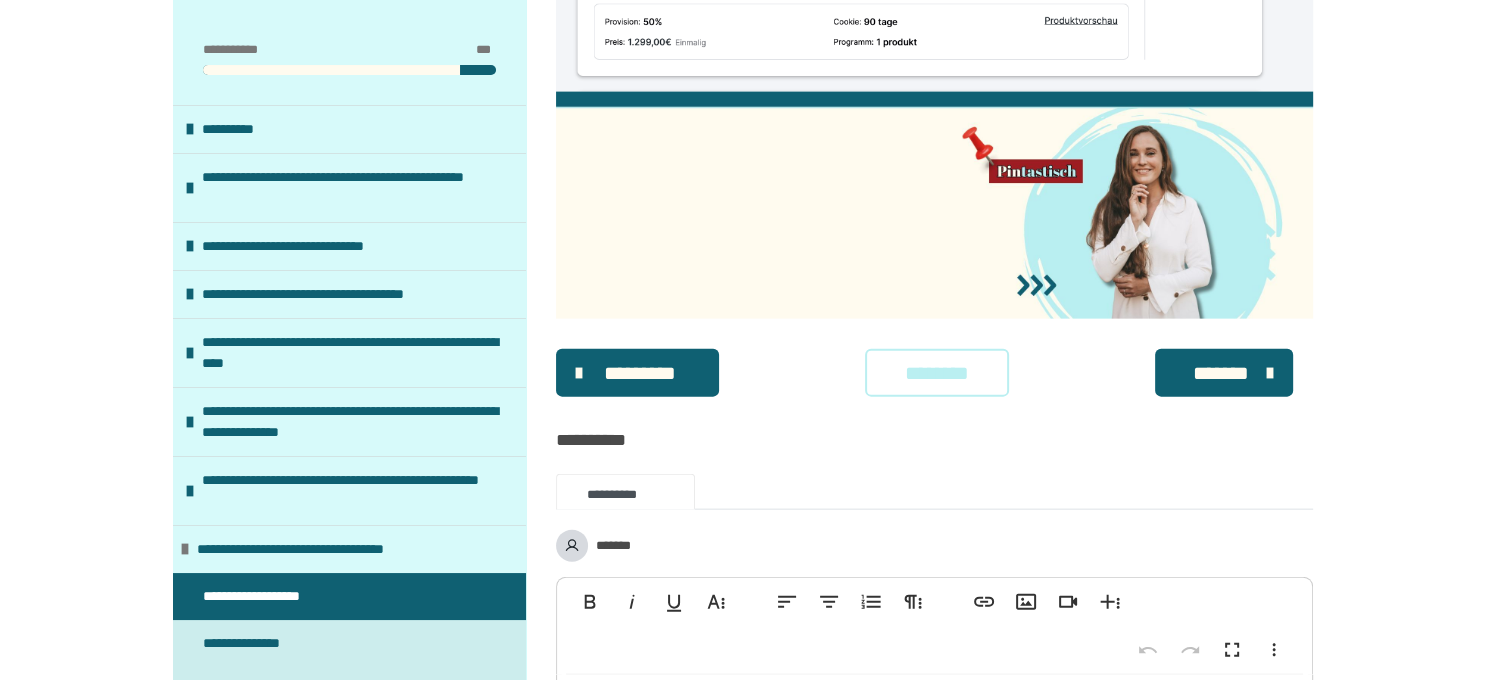 scroll, scrollTop: 4329, scrollLeft: 0, axis: vertical 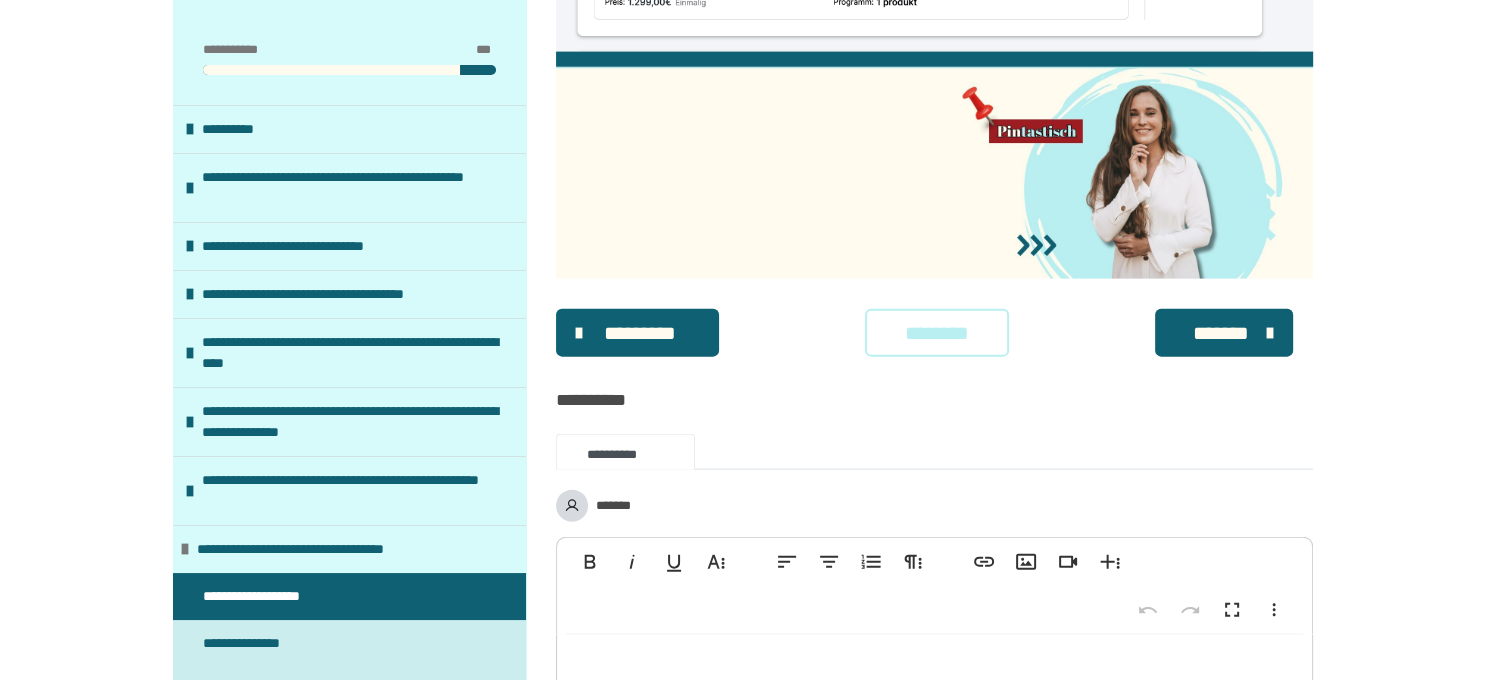 click on "********" at bounding box center [937, 333] 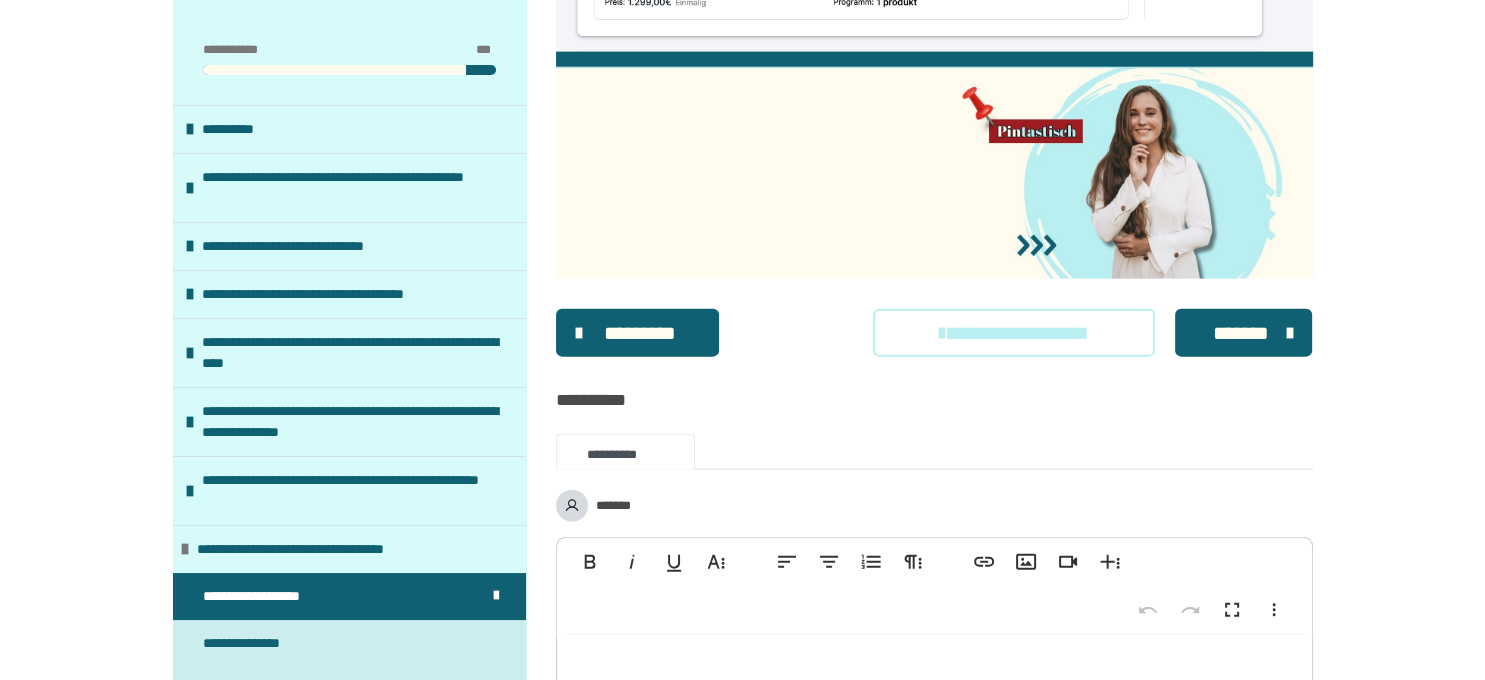 click on "*******" at bounding box center (1244, 333) 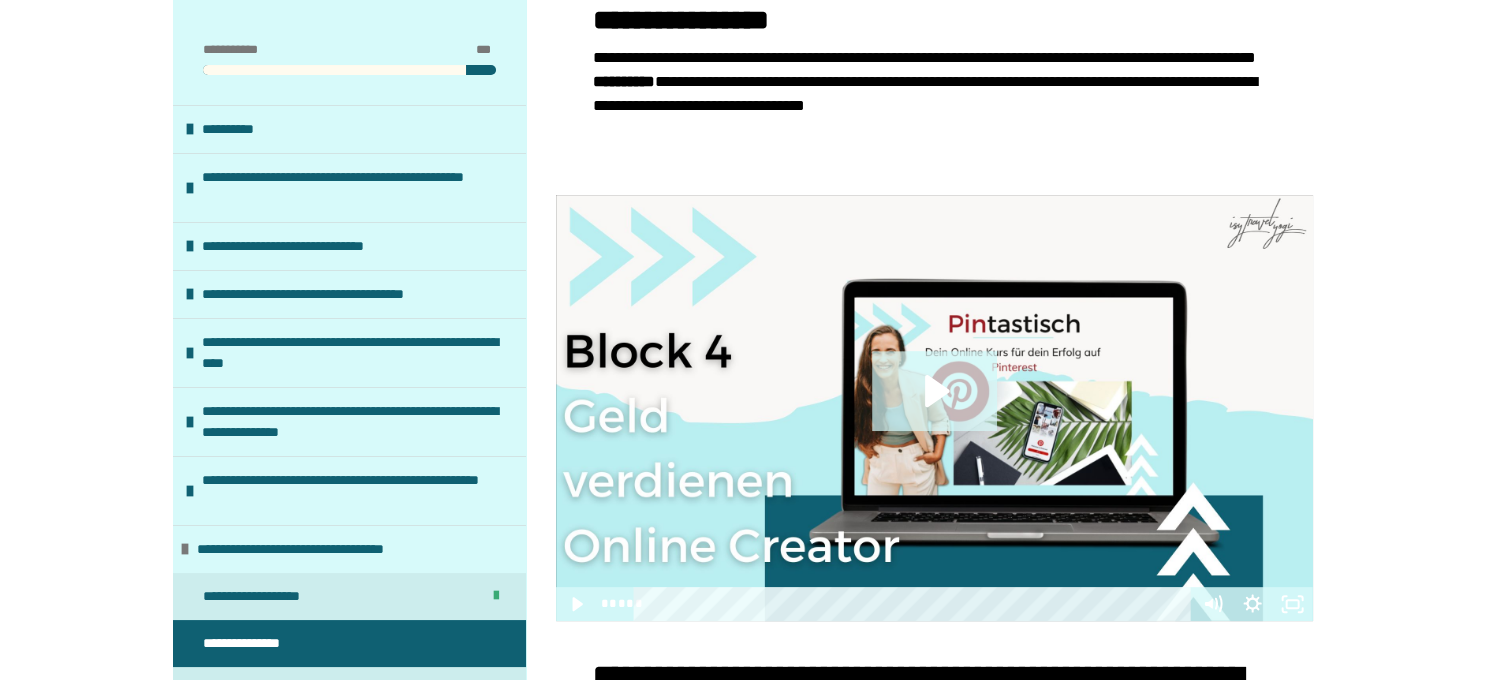 scroll, scrollTop: 739, scrollLeft: 0, axis: vertical 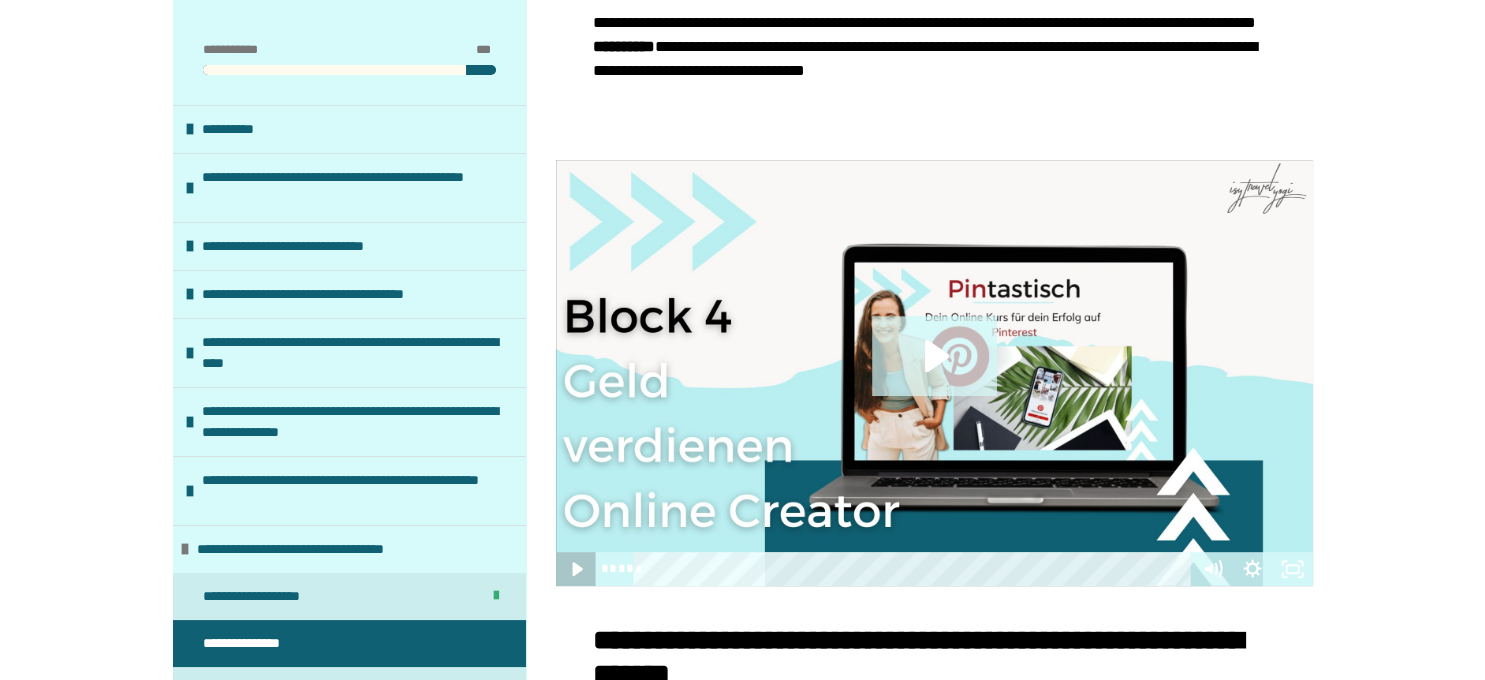 click 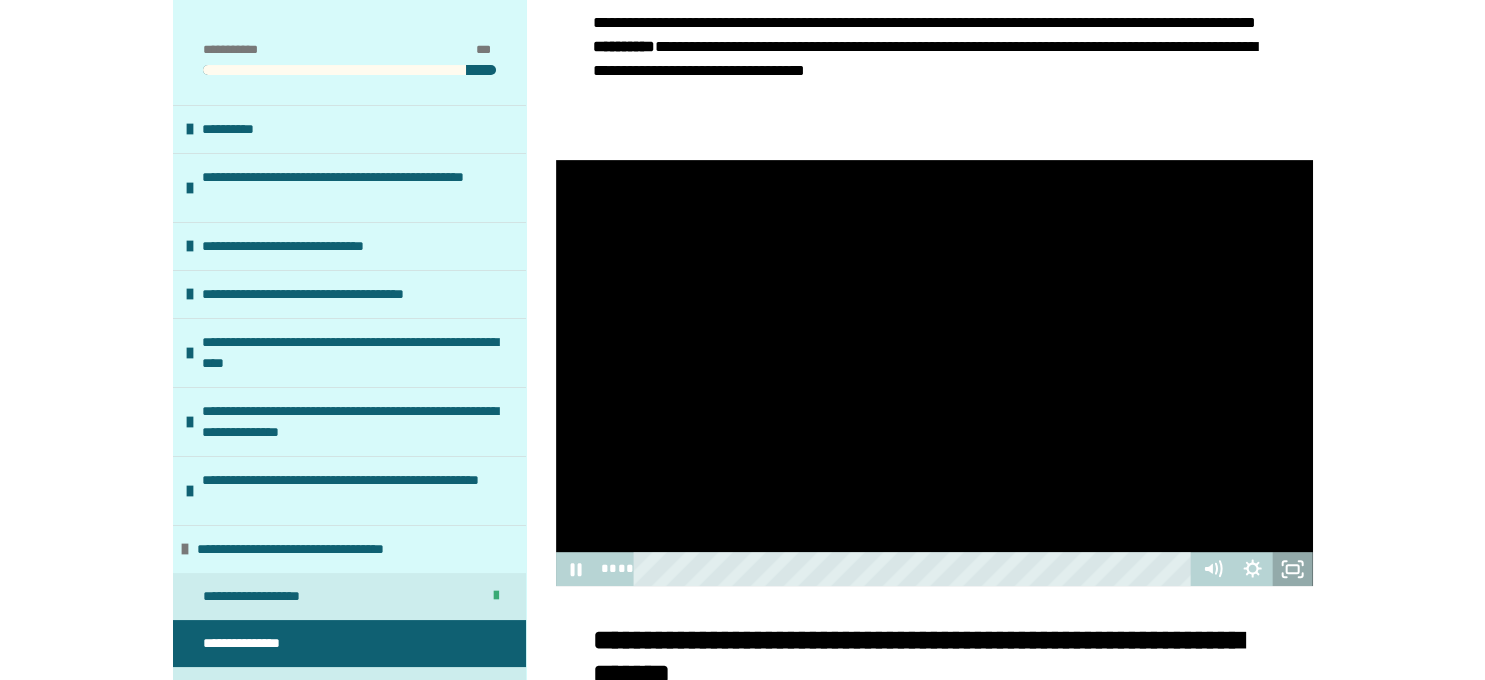 click 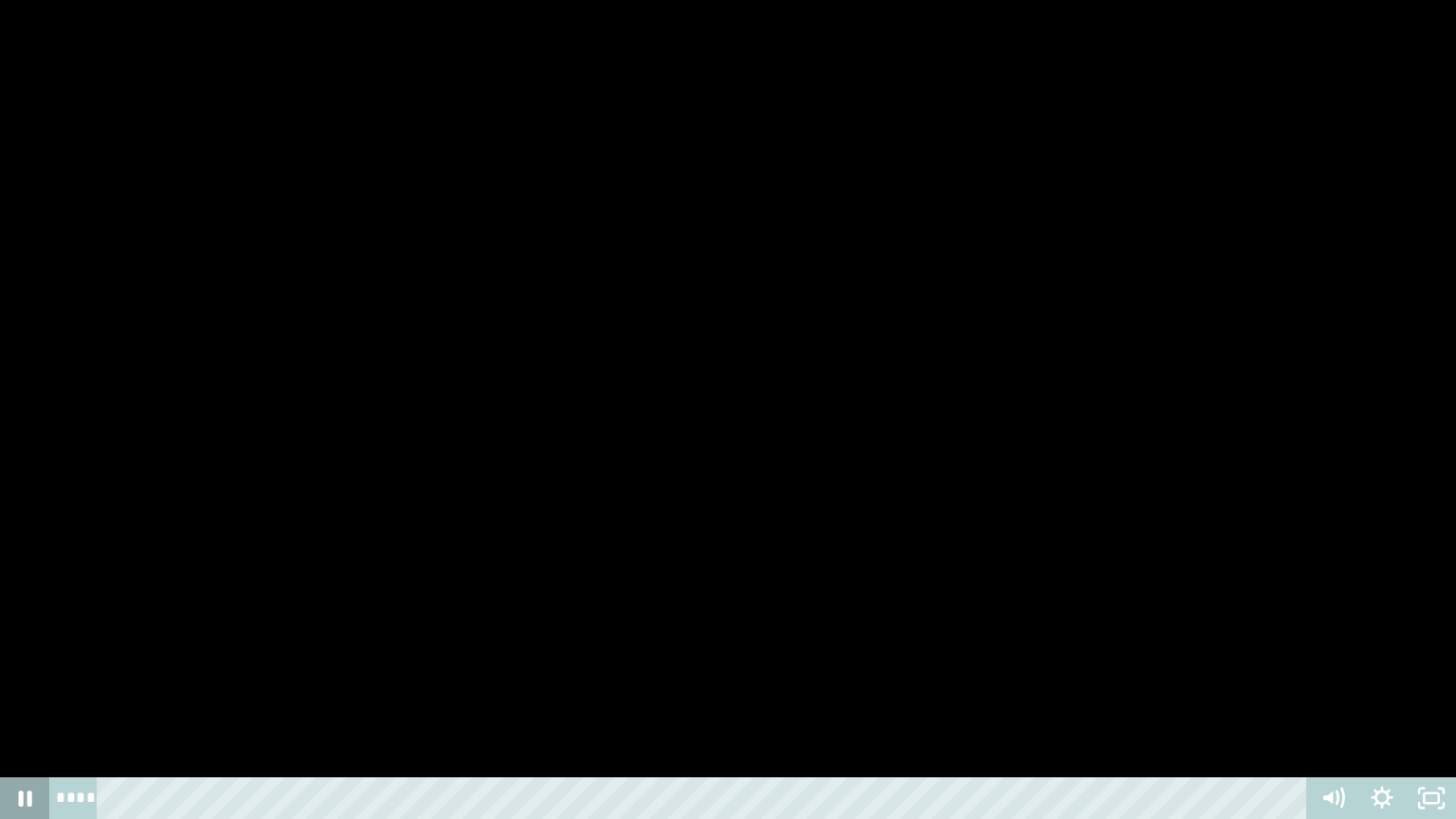 click 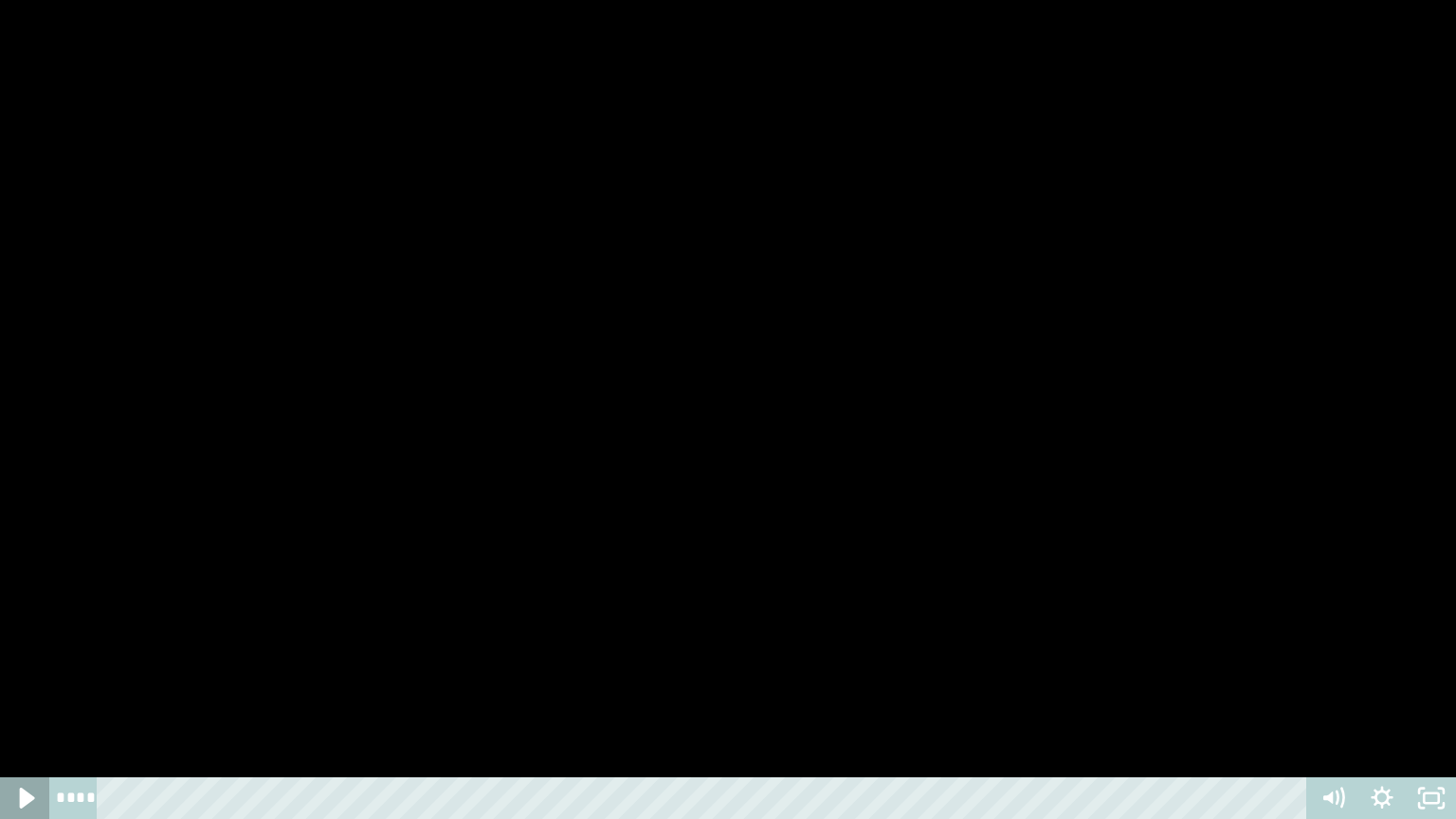 click 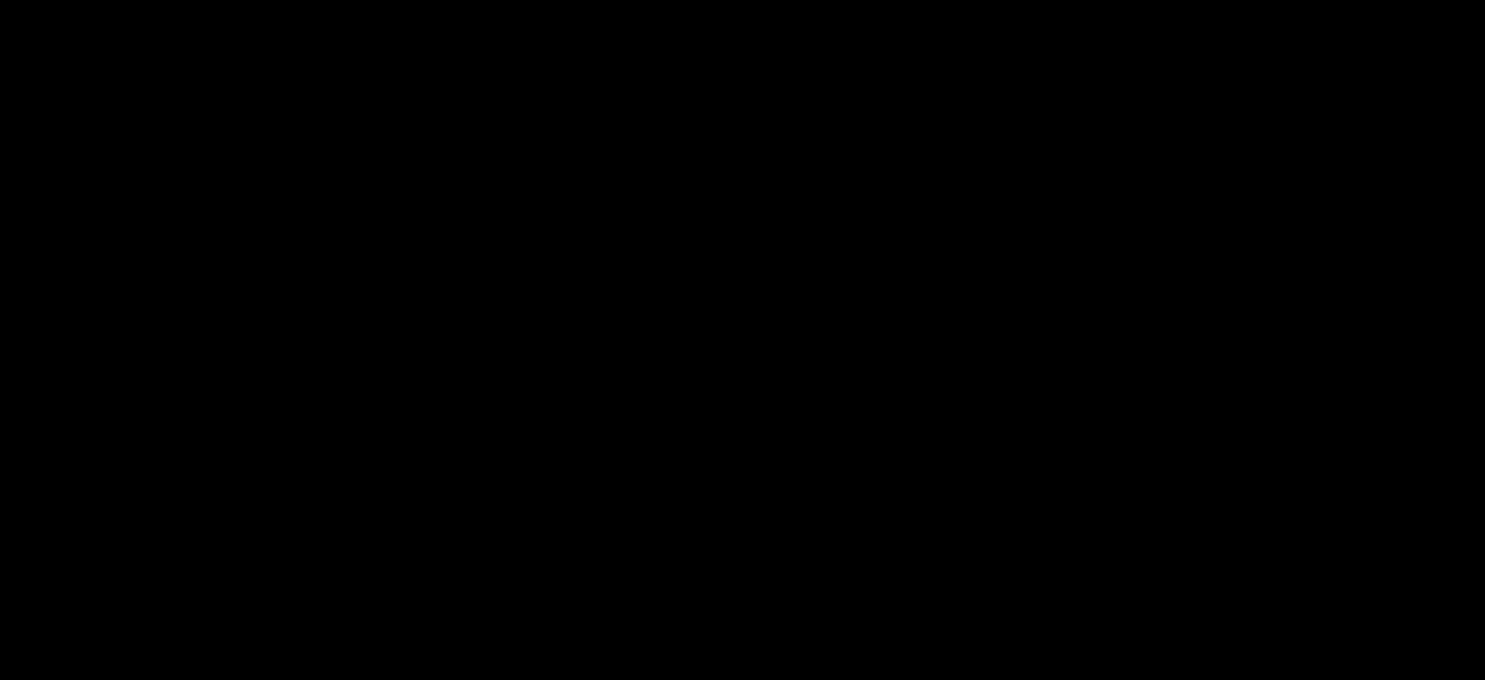scroll, scrollTop: 5596, scrollLeft: 0, axis: vertical 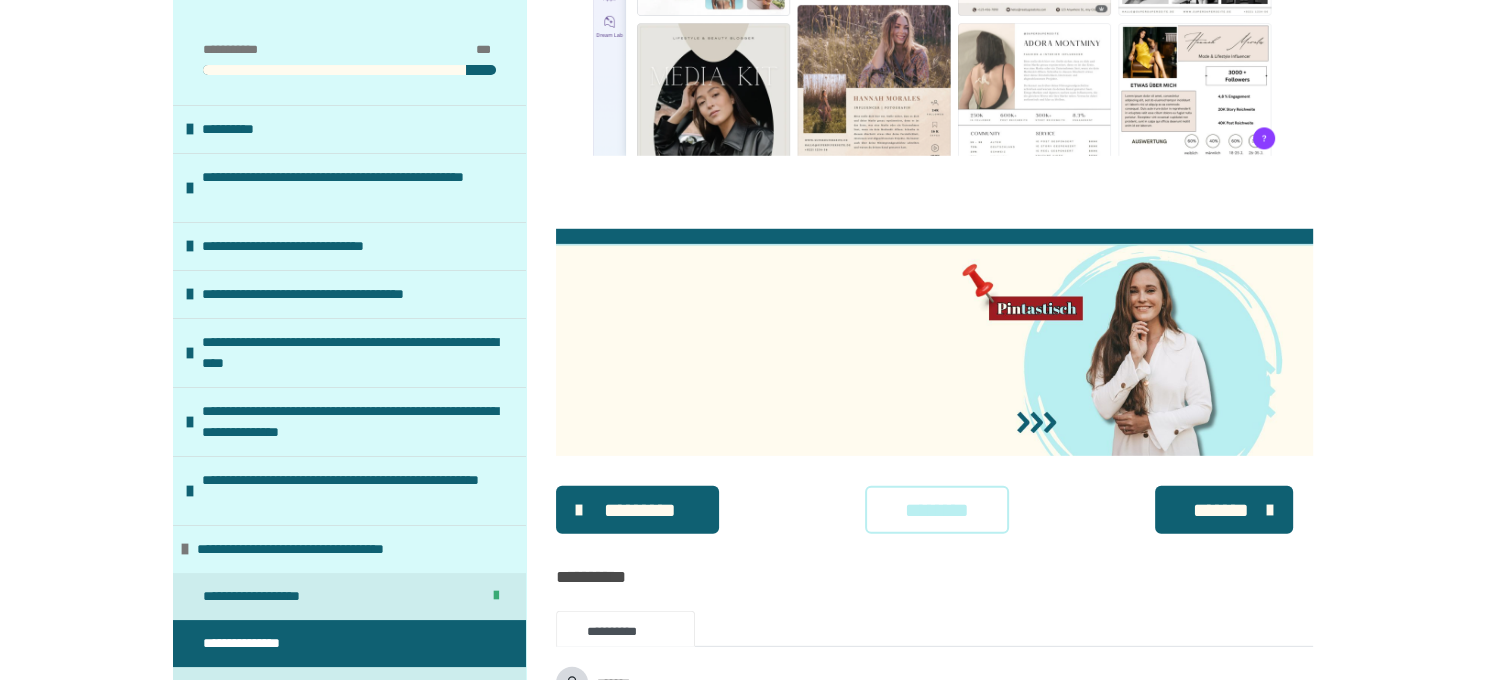 click on "********" at bounding box center [937, 510] 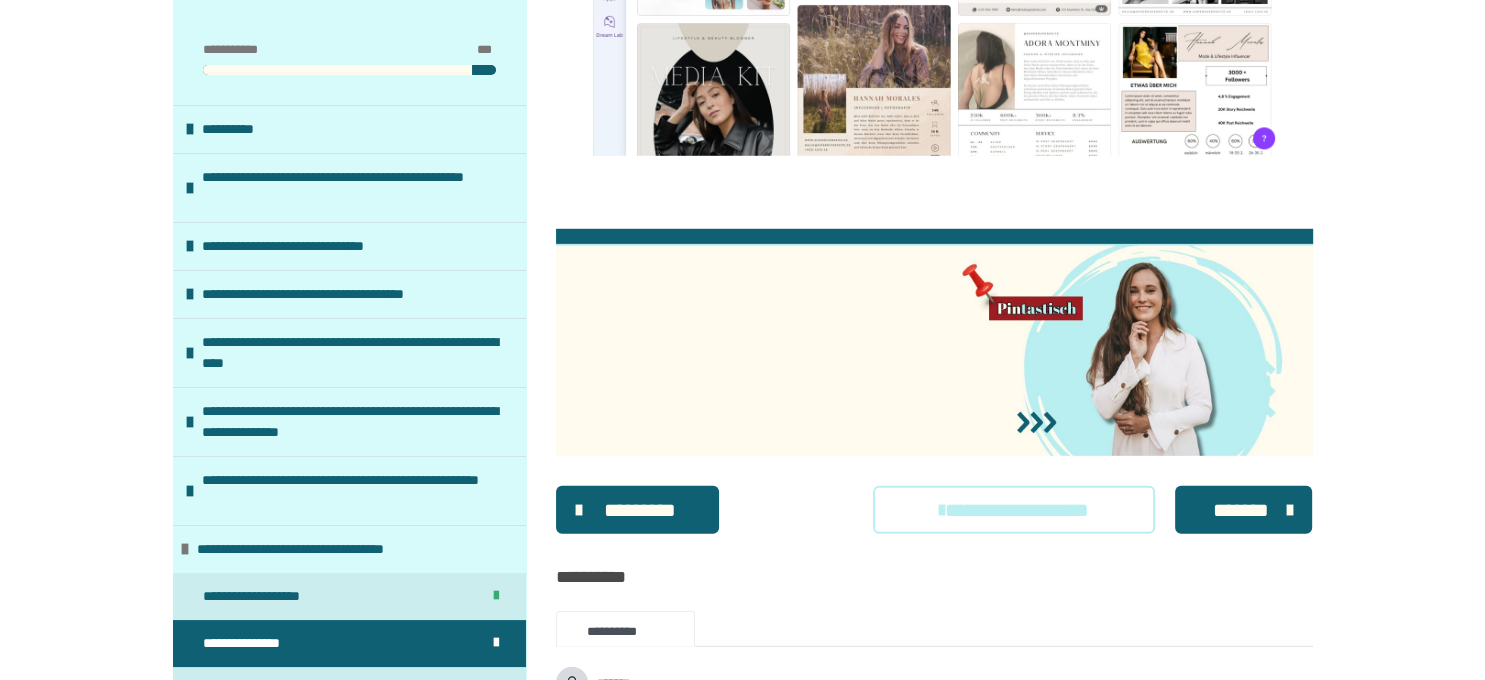 click on "*******" at bounding box center [1241, 510] 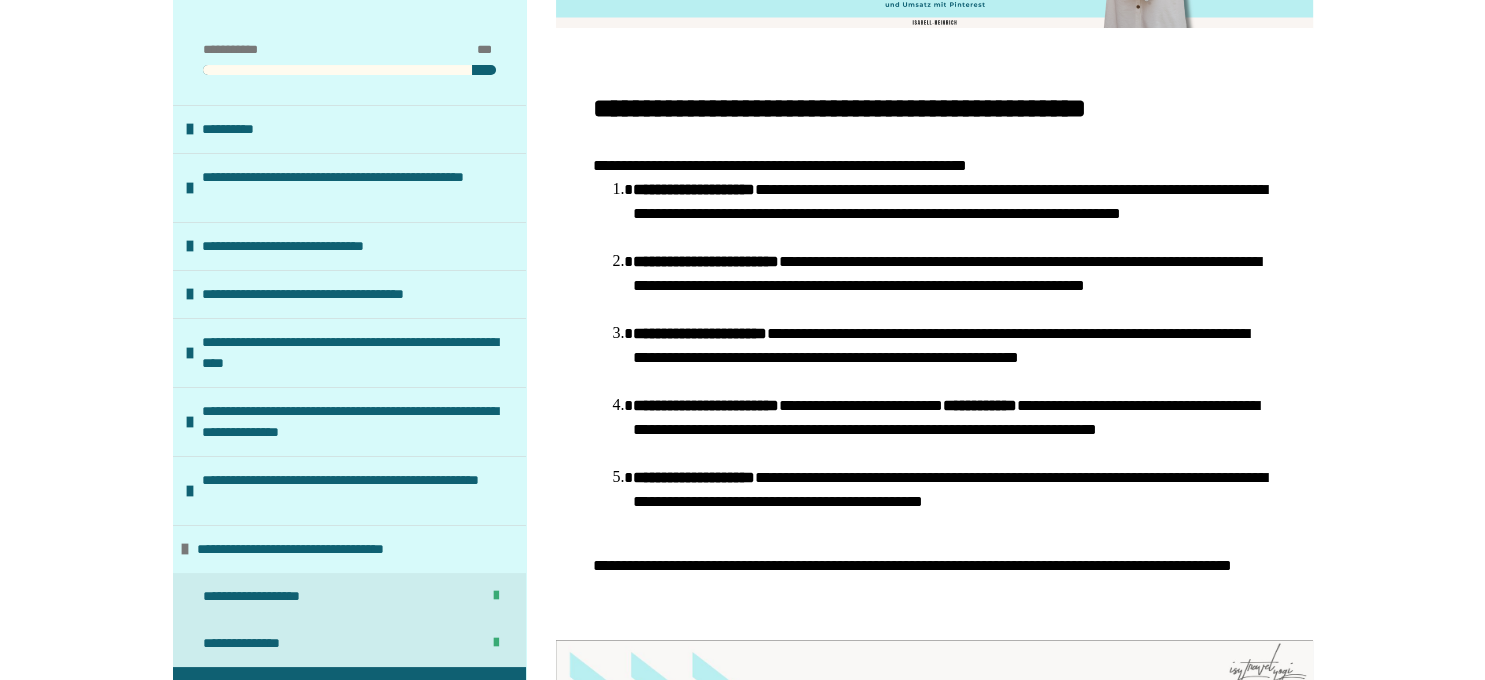 scroll, scrollTop: 528, scrollLeft: 0, axis: vertical 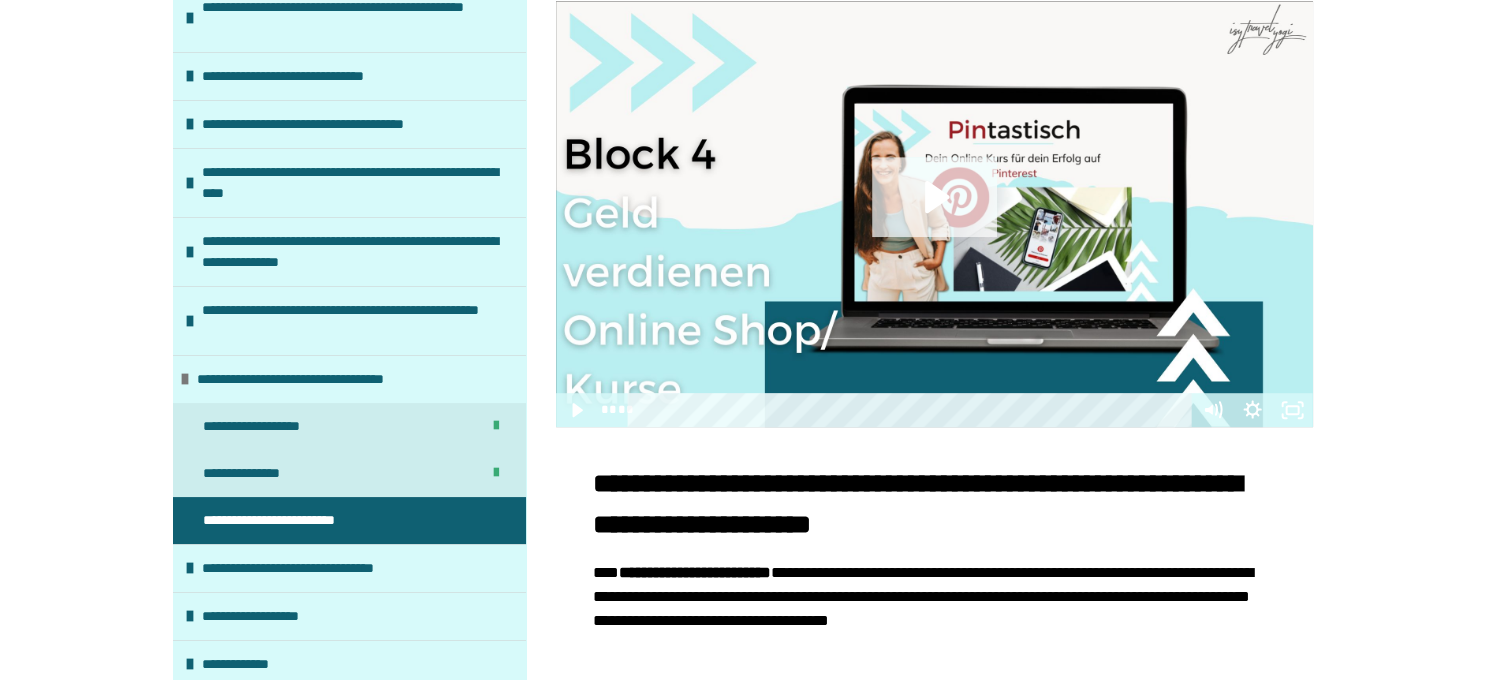 click 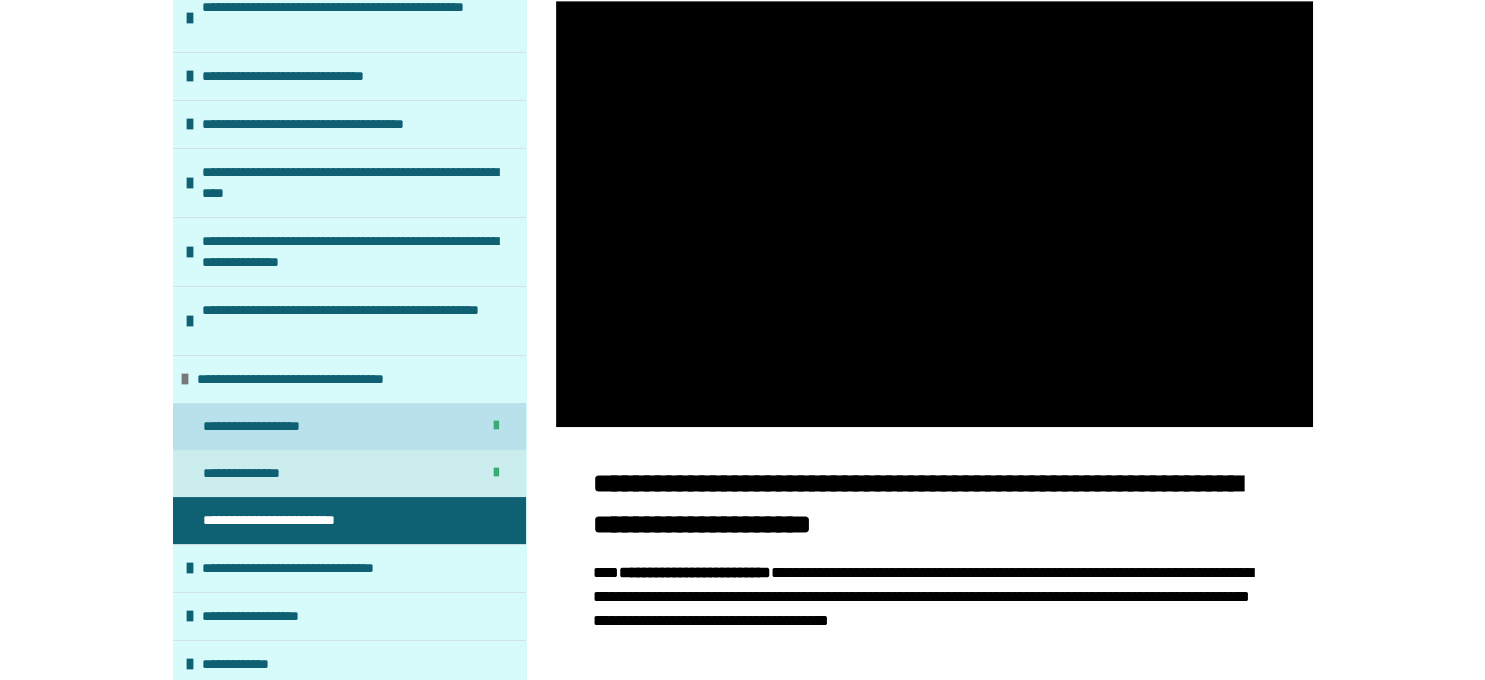 scroll, scrollTop: 0, scrollLeft: 0, axis: both 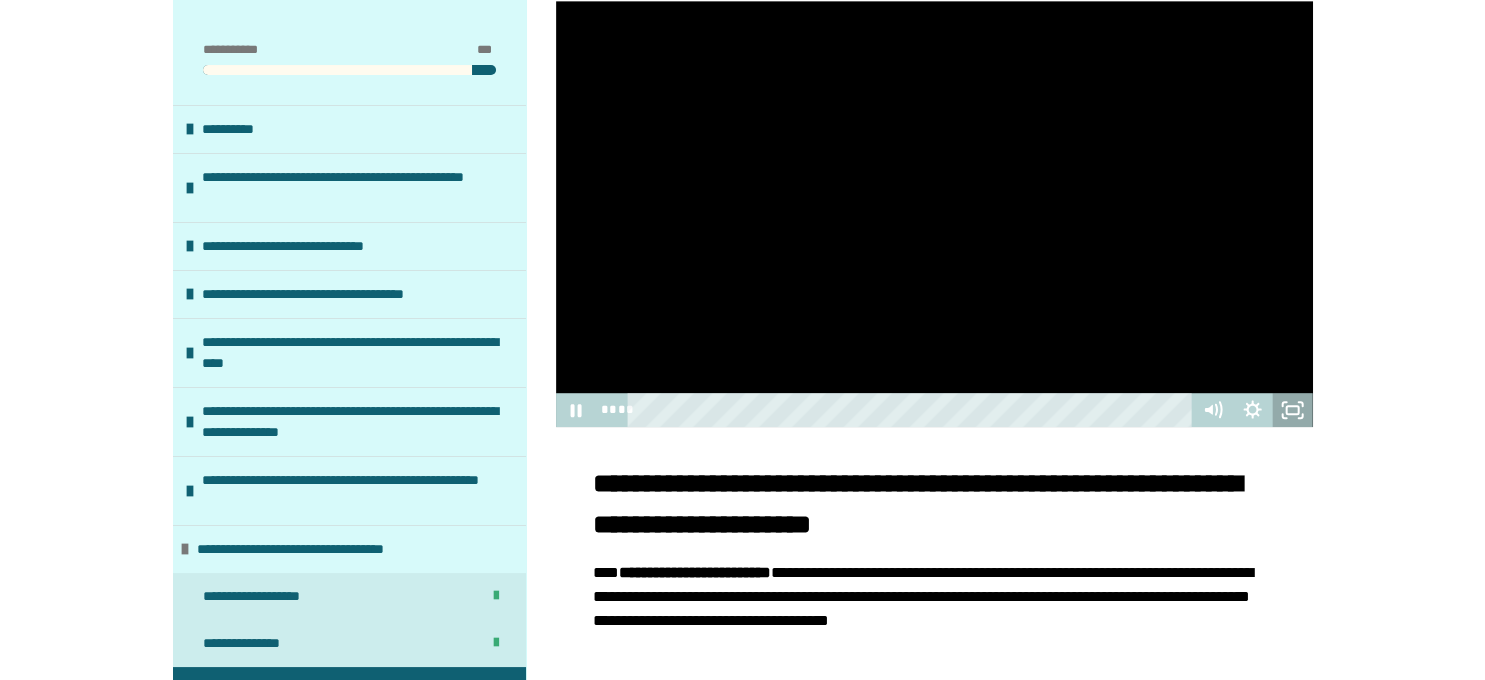 click 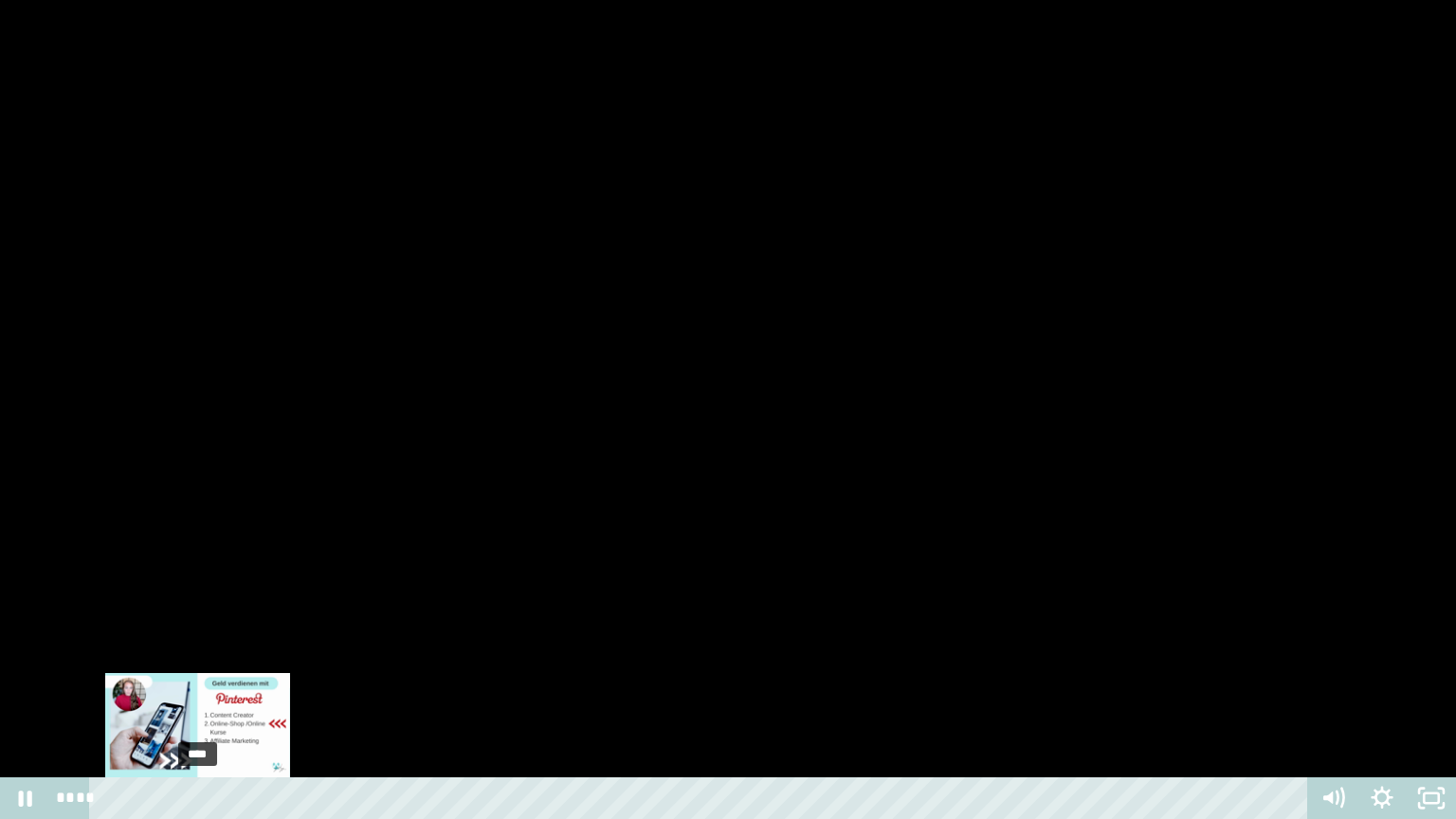 click on "****" at bounding box center (701, 798) 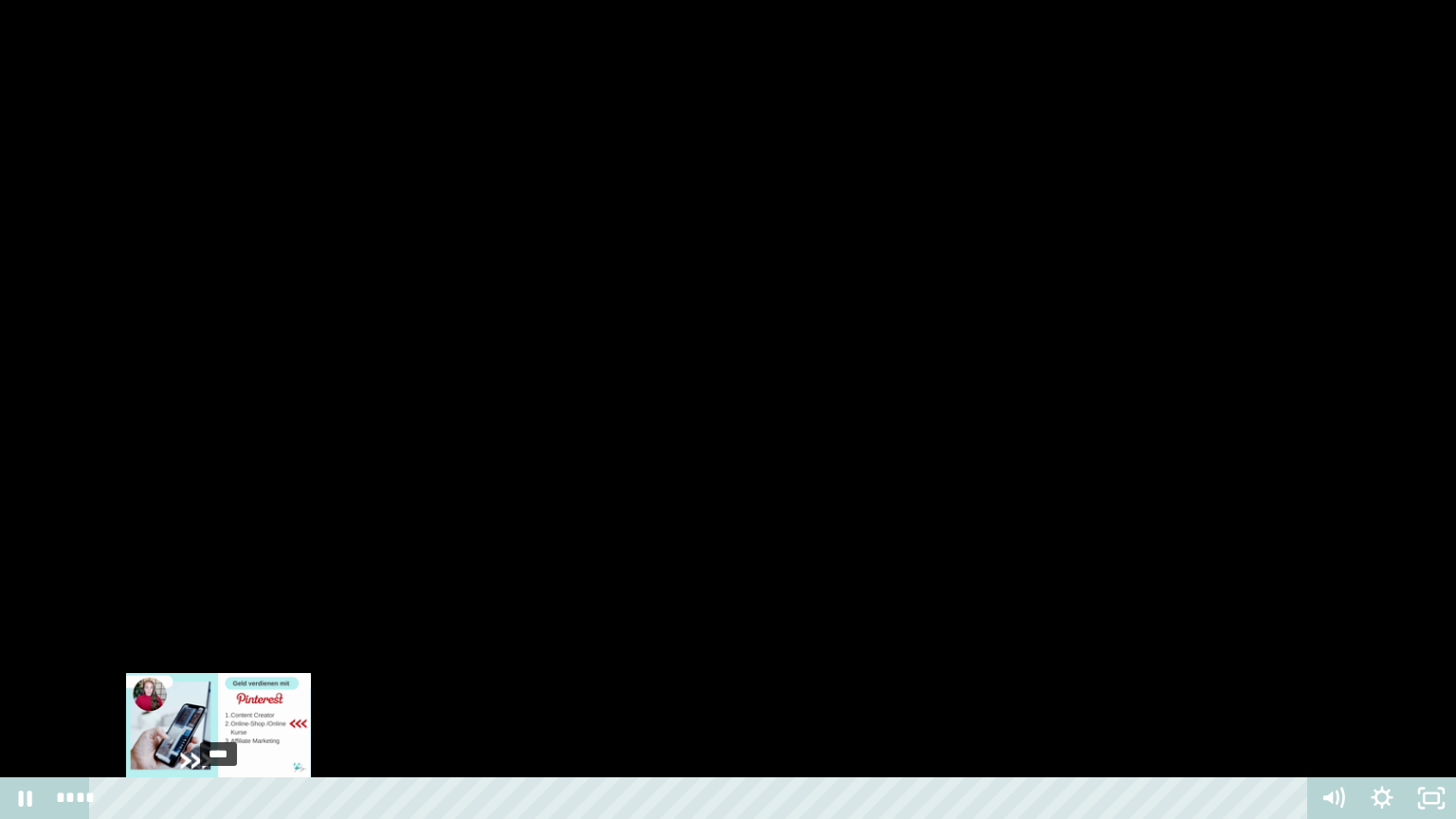 click on "****" at bounding box center (701, 798) 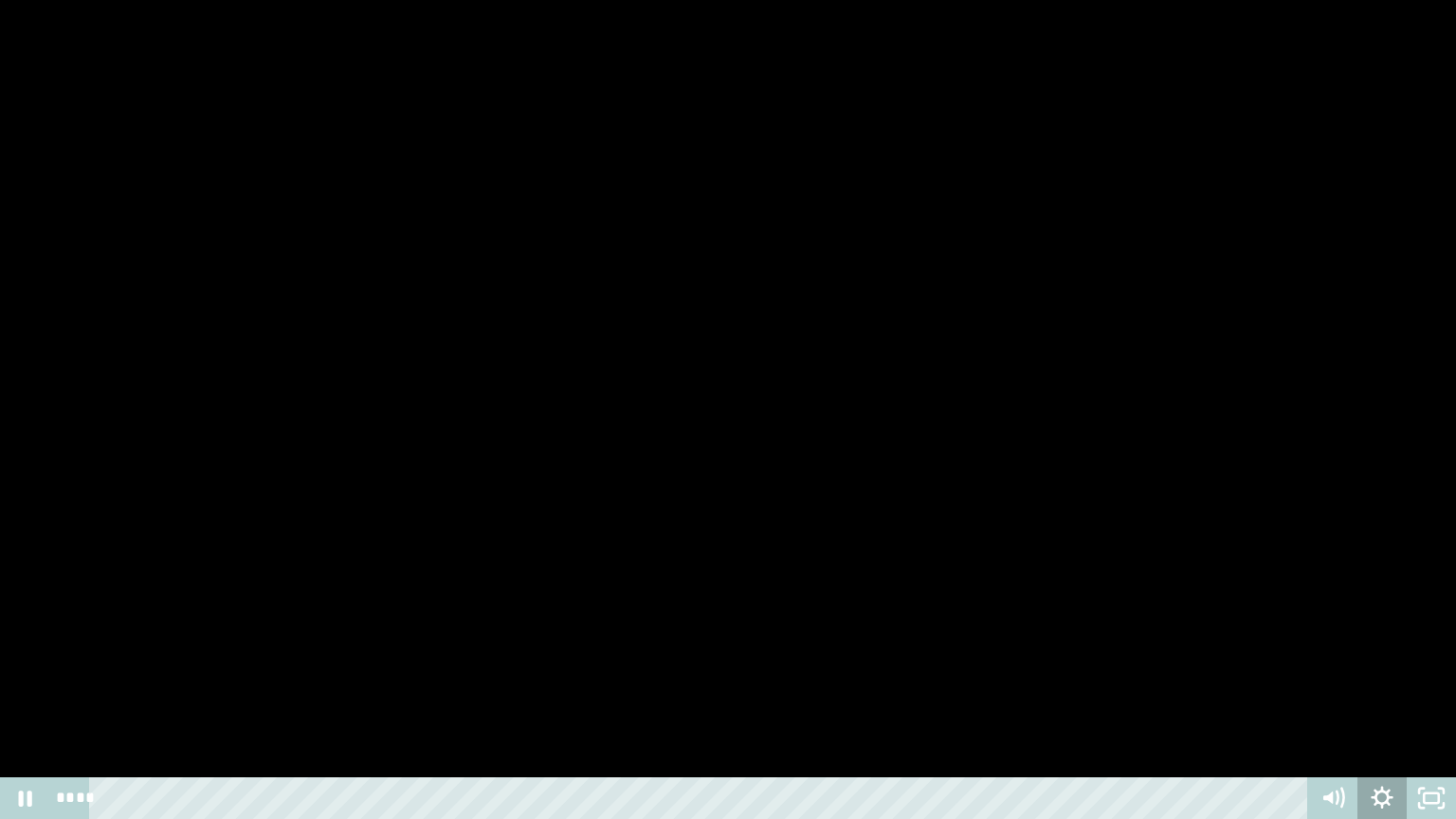 click 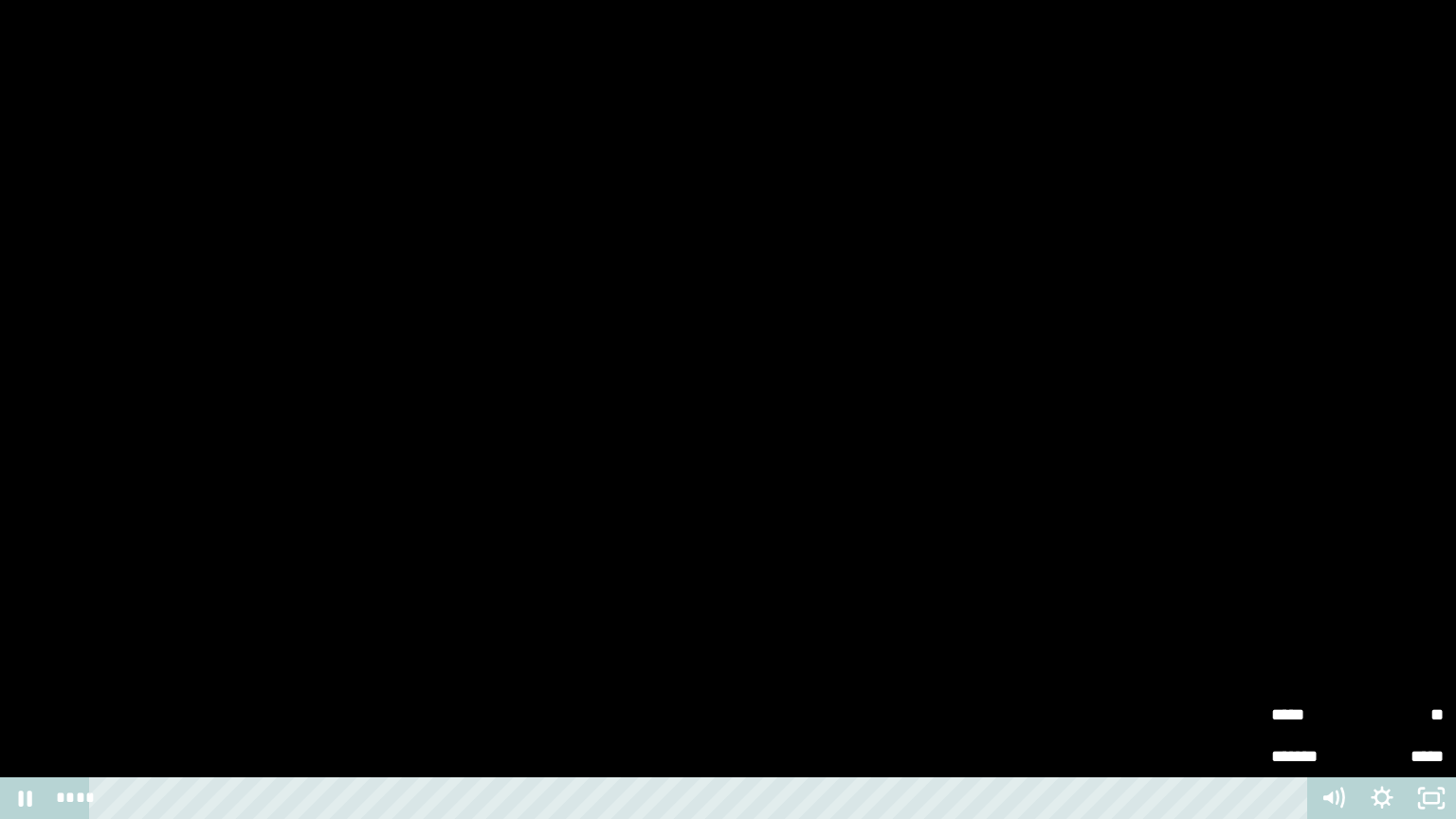 click on "**" at bounding box center [1400, 715] 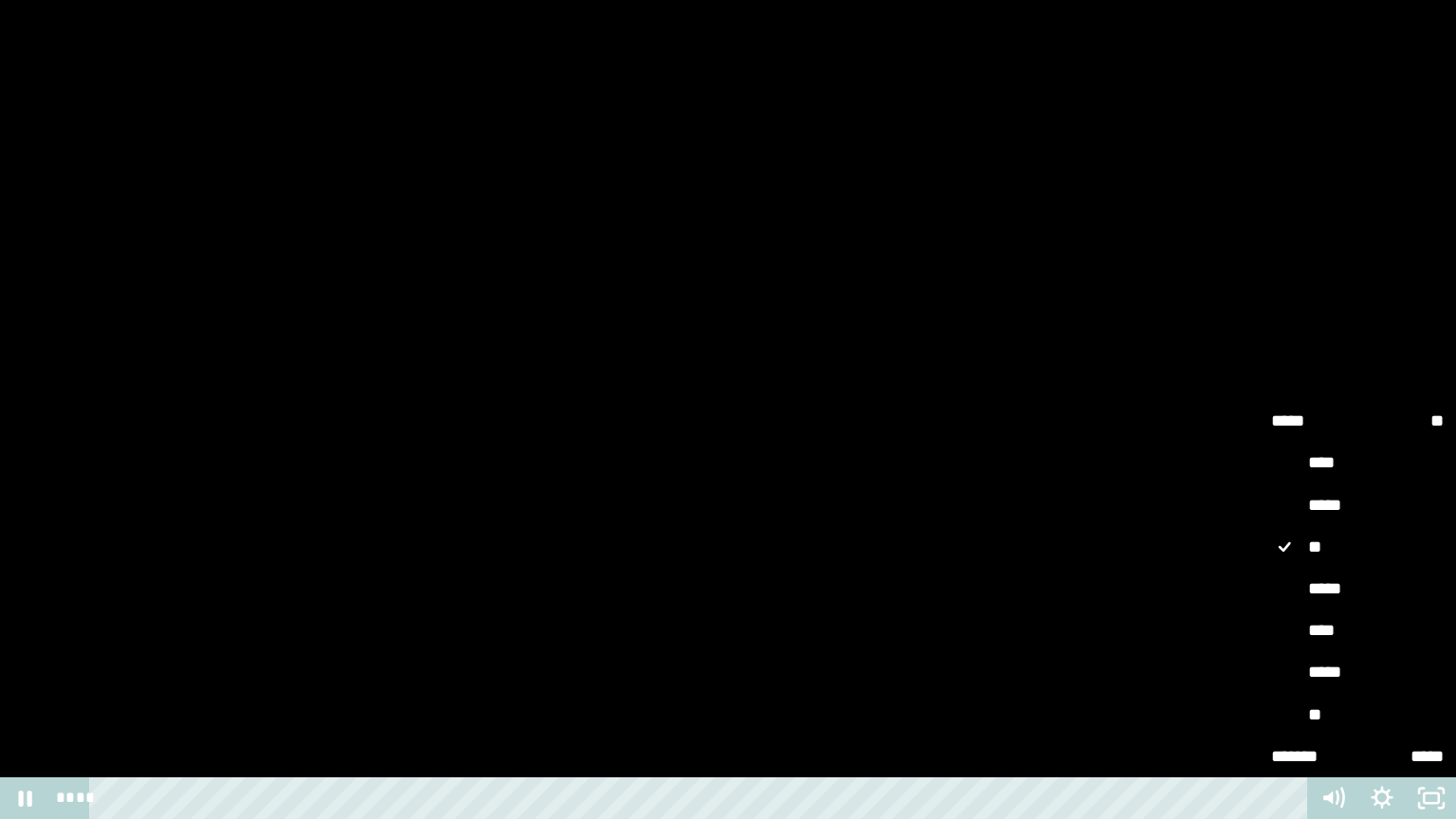 click on "****" at bounding box center (1357, 631) 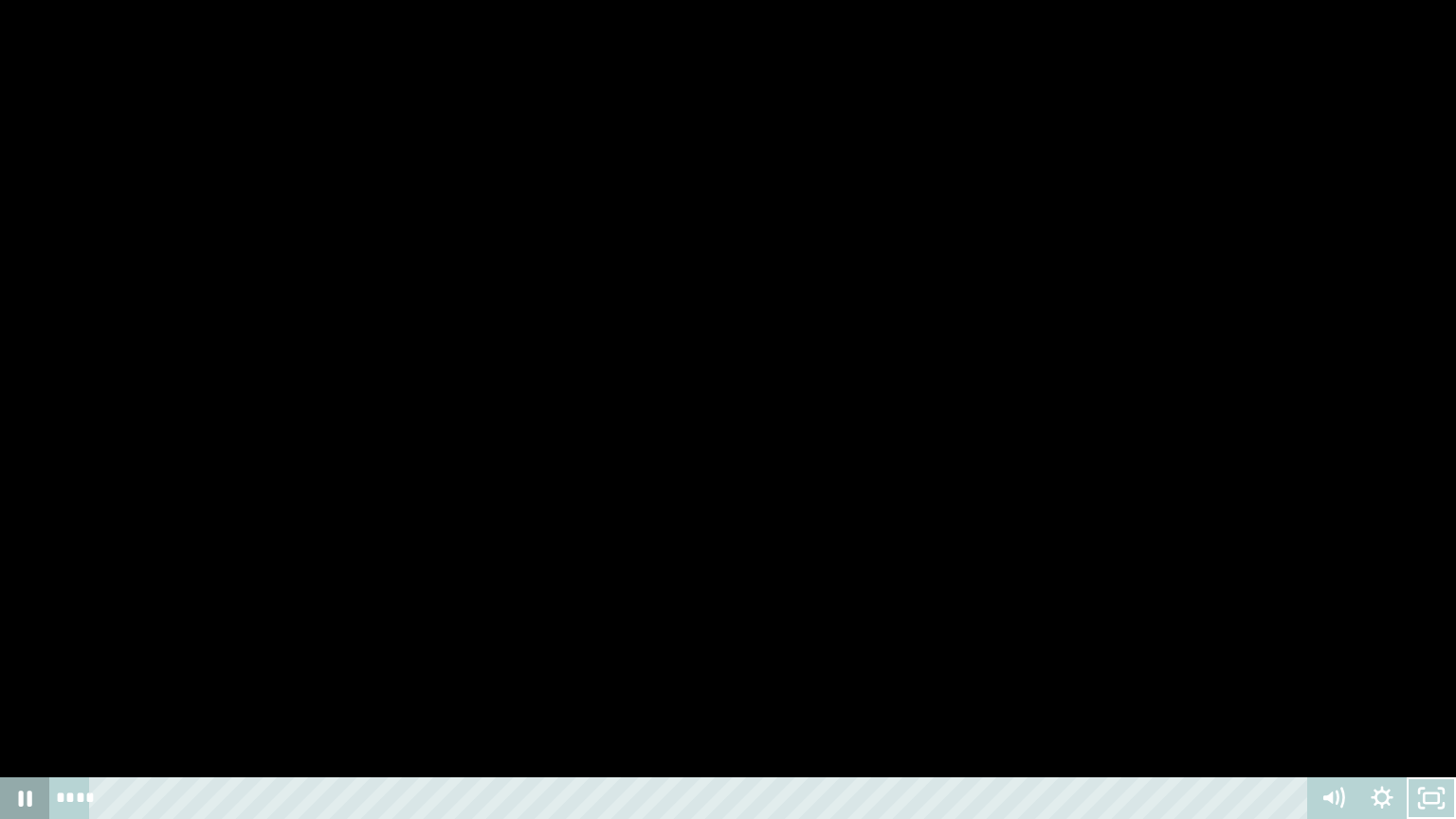 click 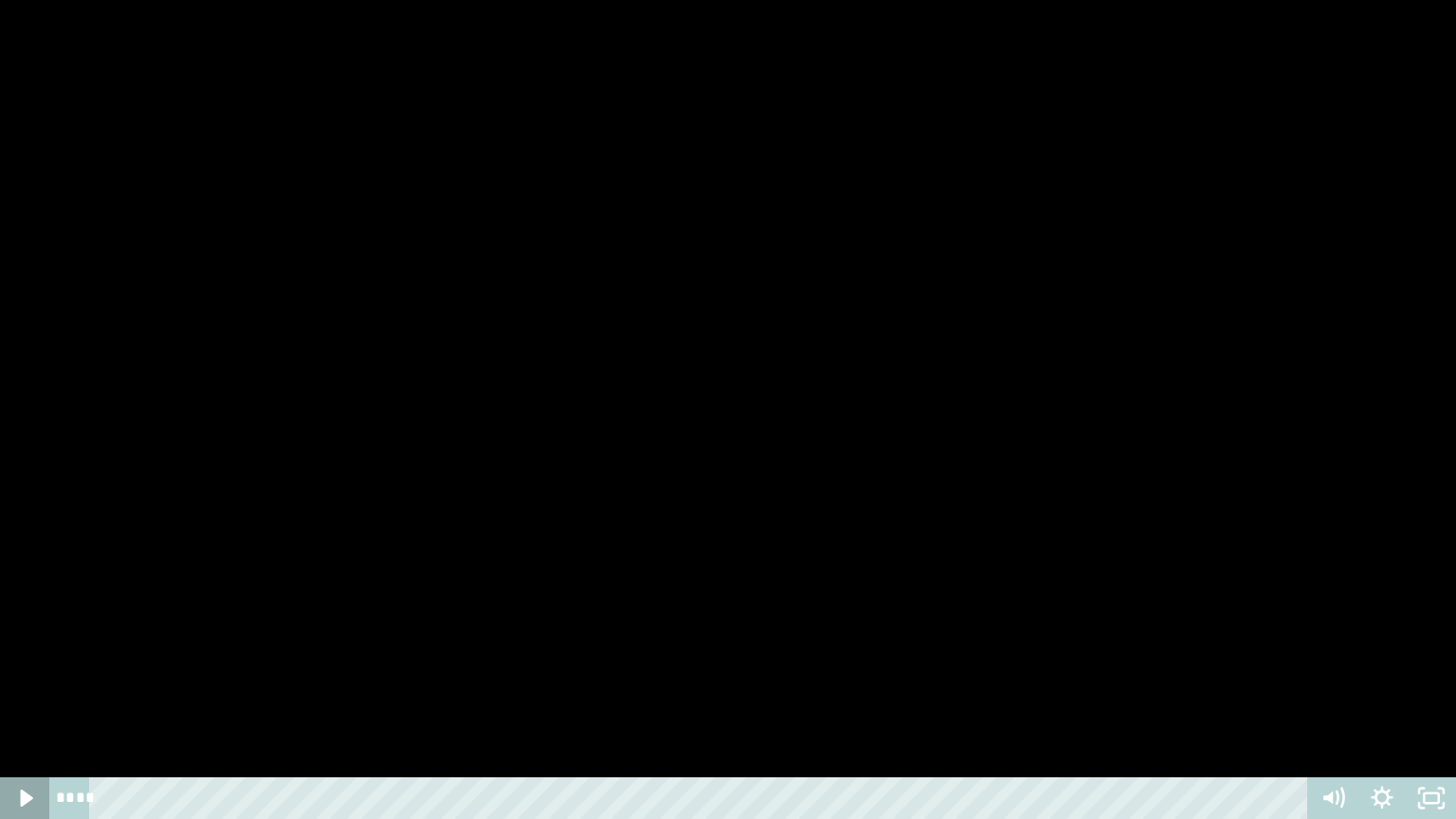 click 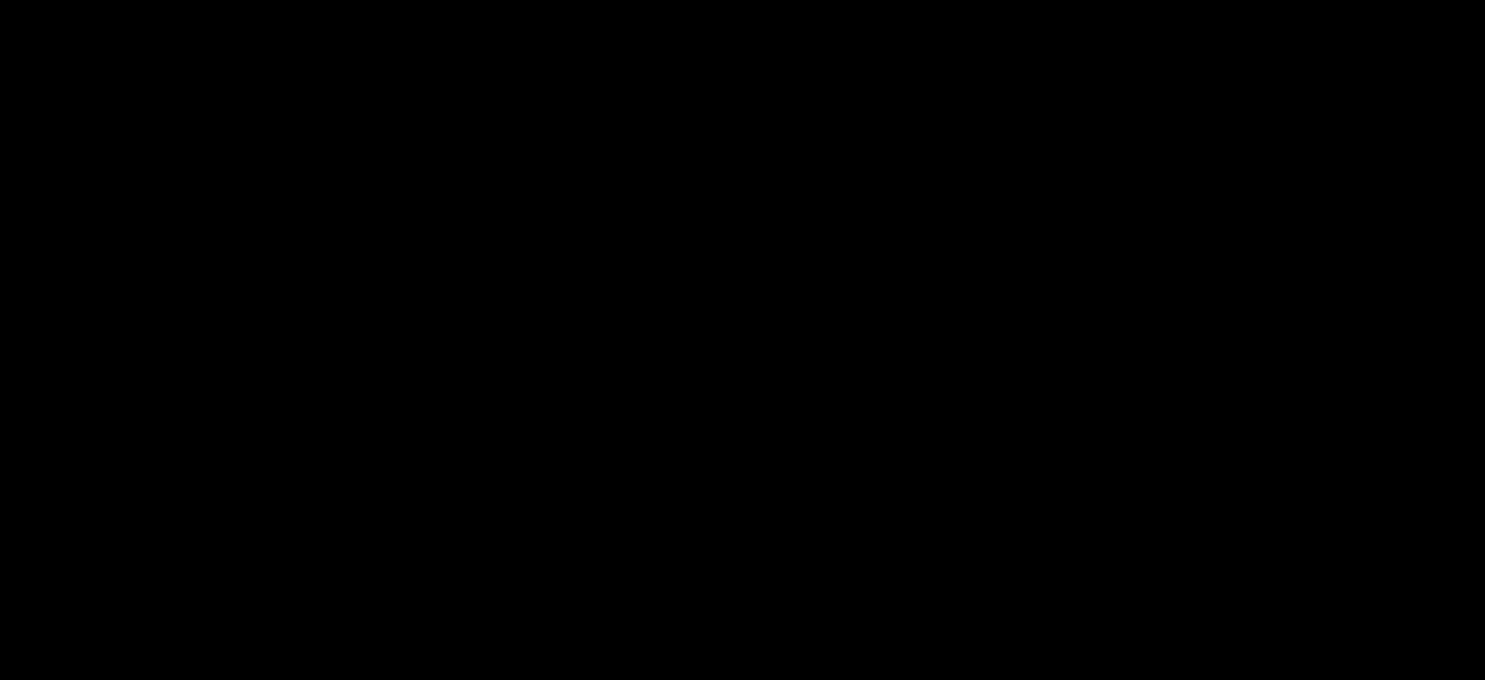 scroll, scrollTop: 2217, scrollLeft: 0, axis: vertical 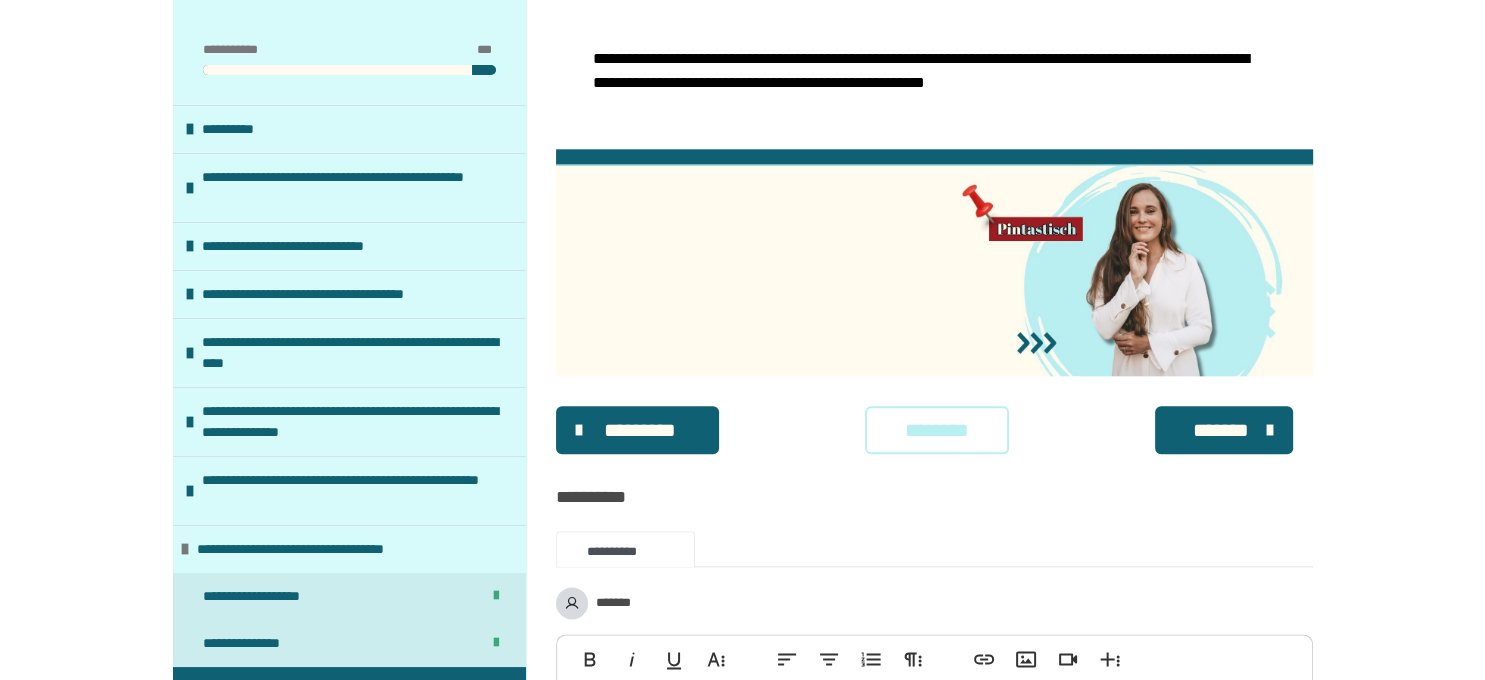 click on "********" at bounding box center (937, 430) 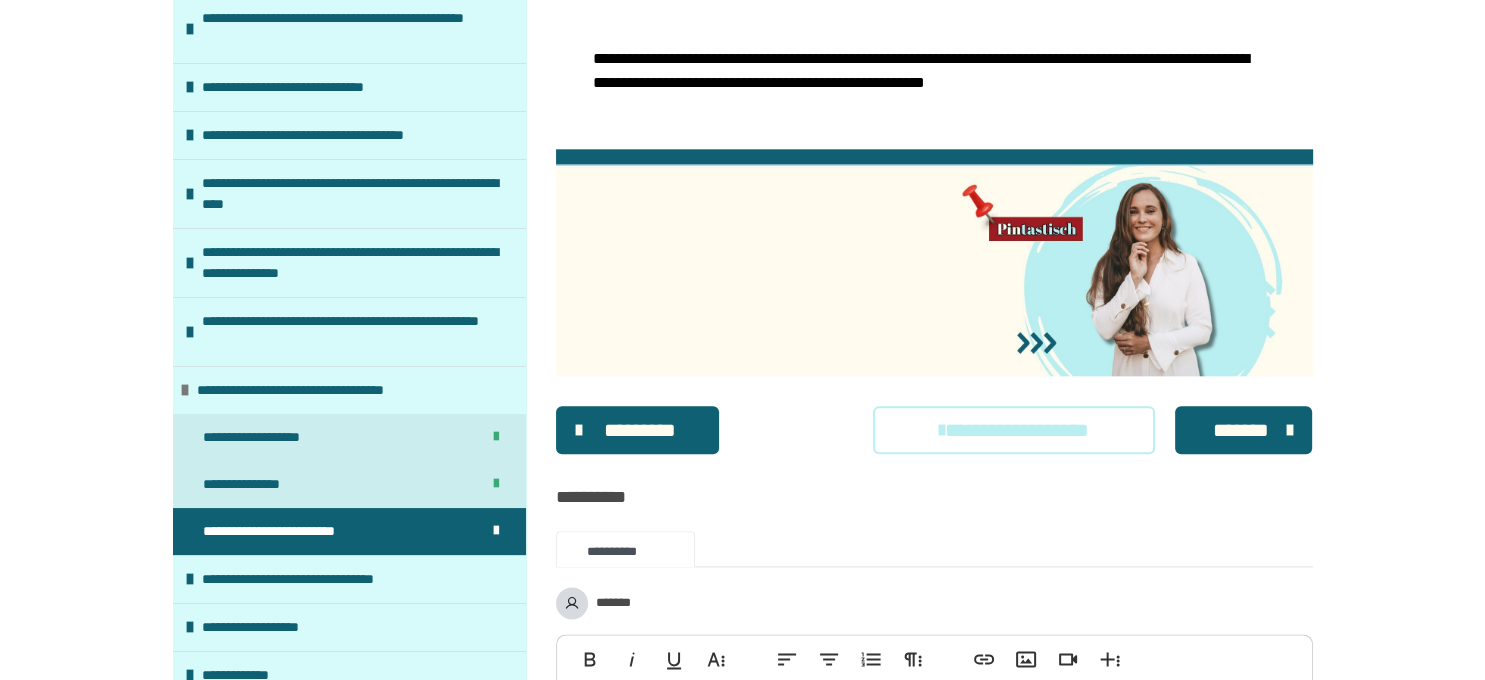 scroll, scrollTop: 170, scrollLeft: 0, axis: vertical 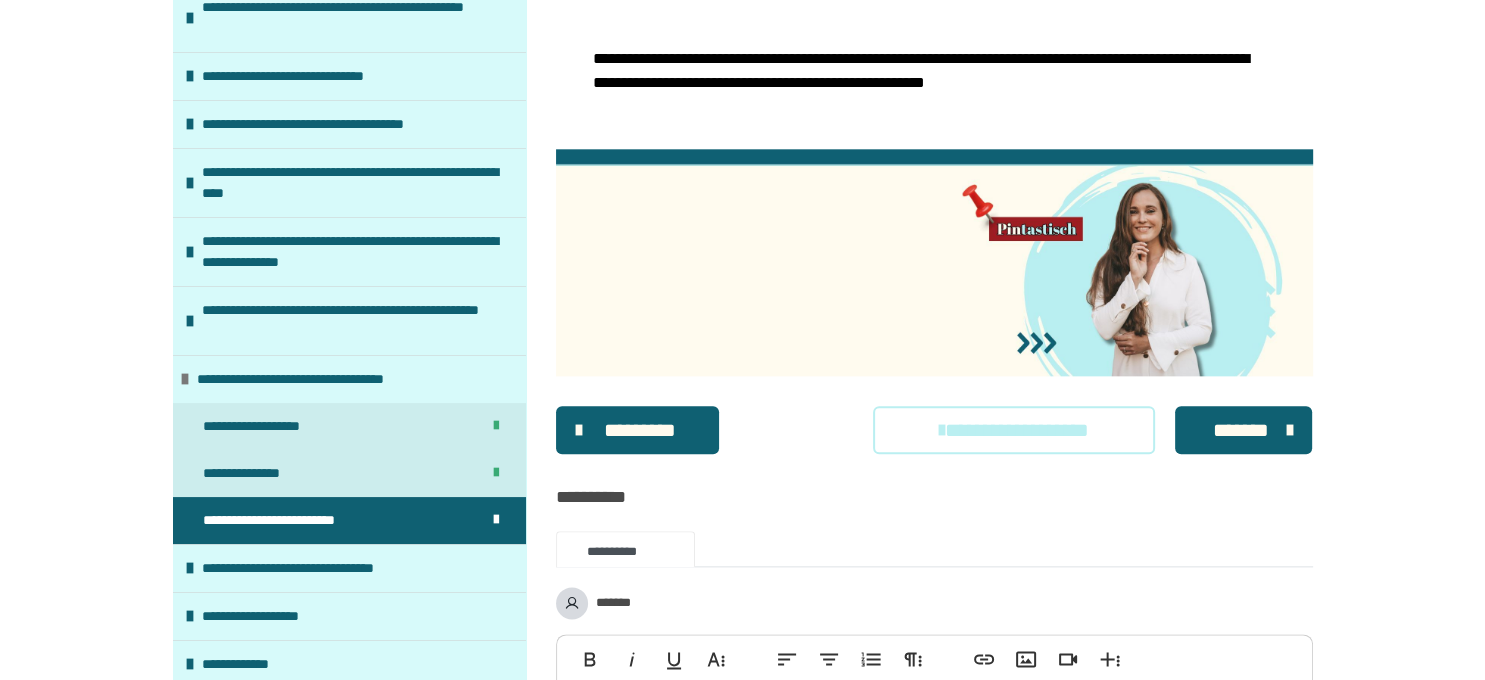 click on "*******" at bounding box center [1241, 430] 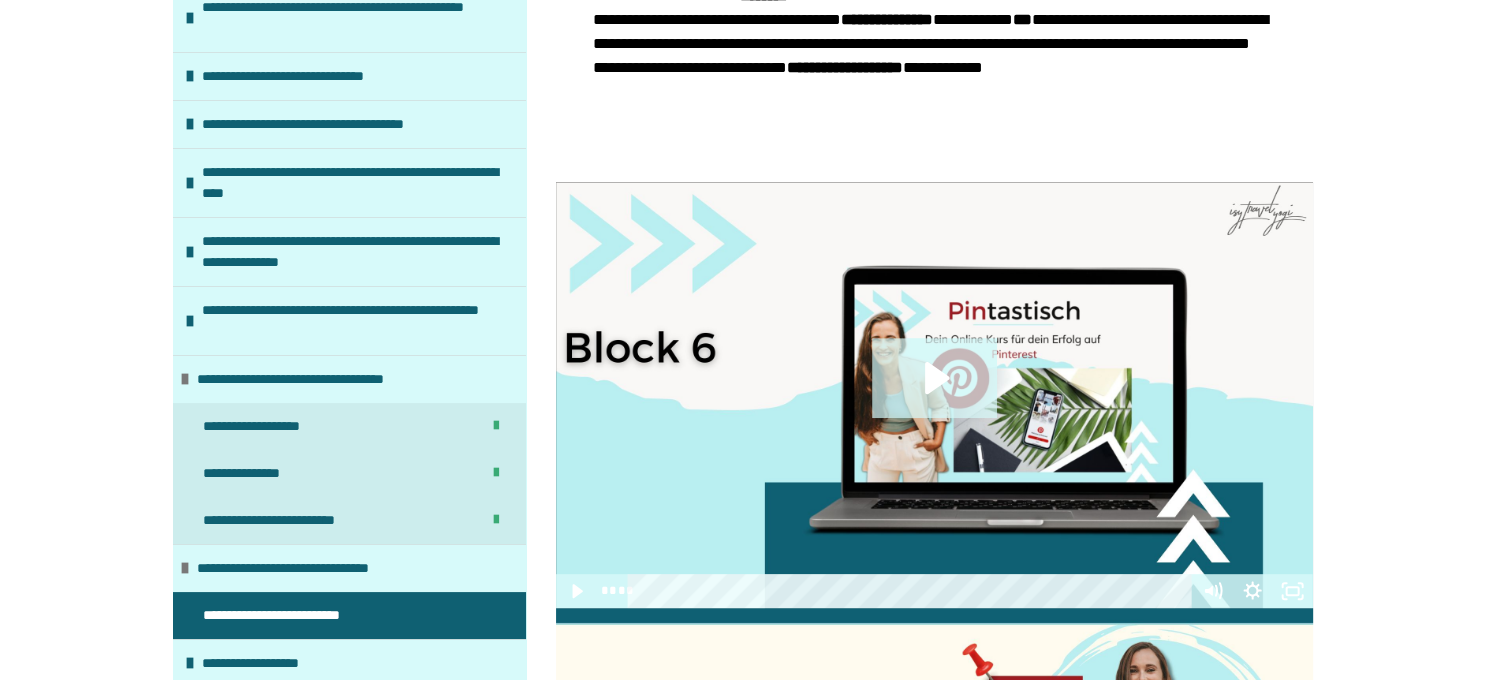 scroll, scrollTop: 950, scrollLeft: 0, axis: vertical 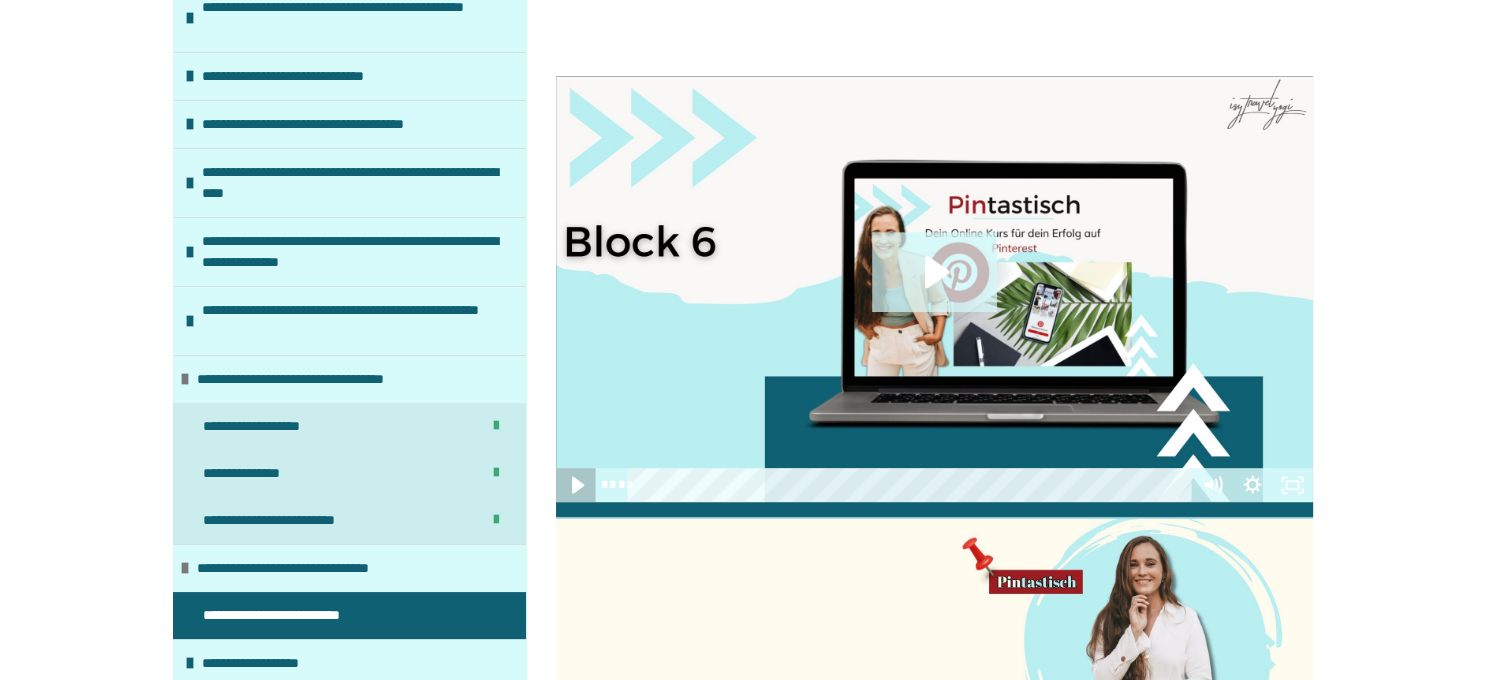 click 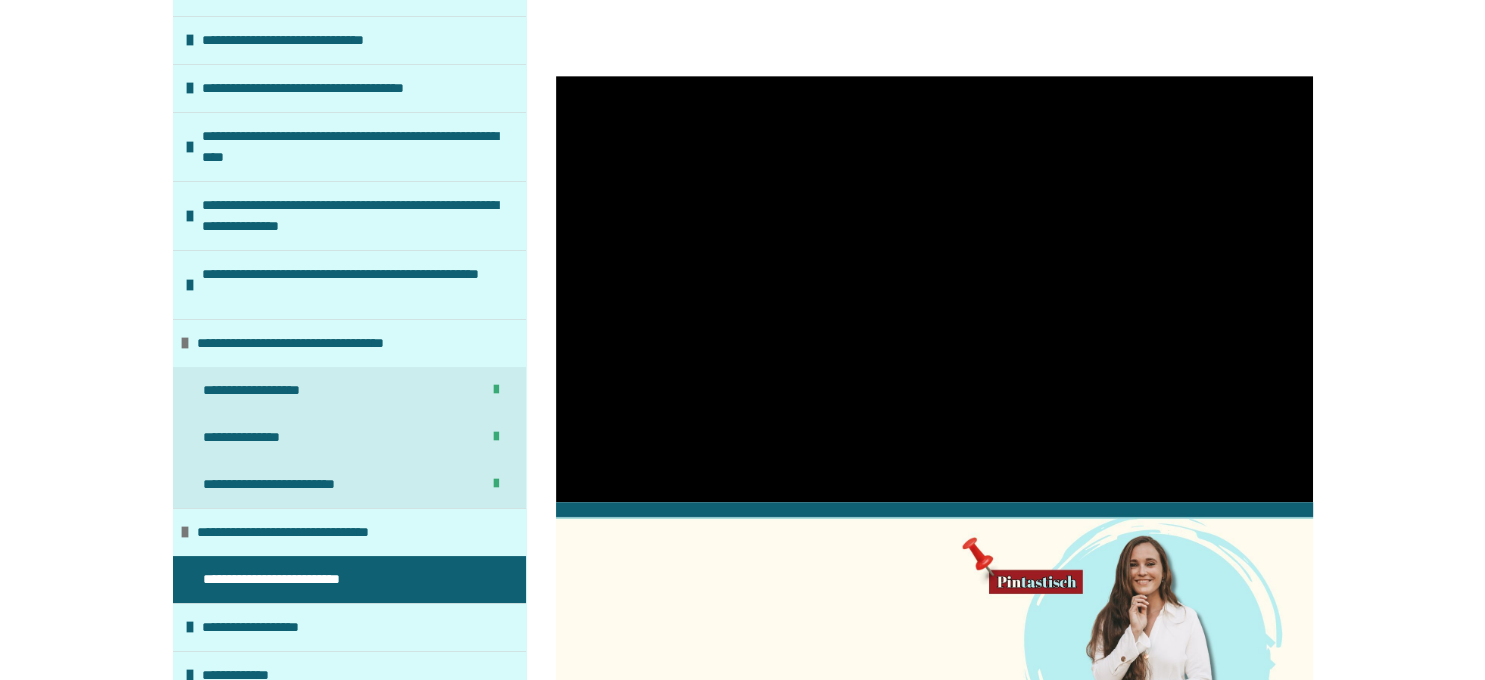 scroll, scrollTop: 218, scrollLeft: 0, axis: vertical 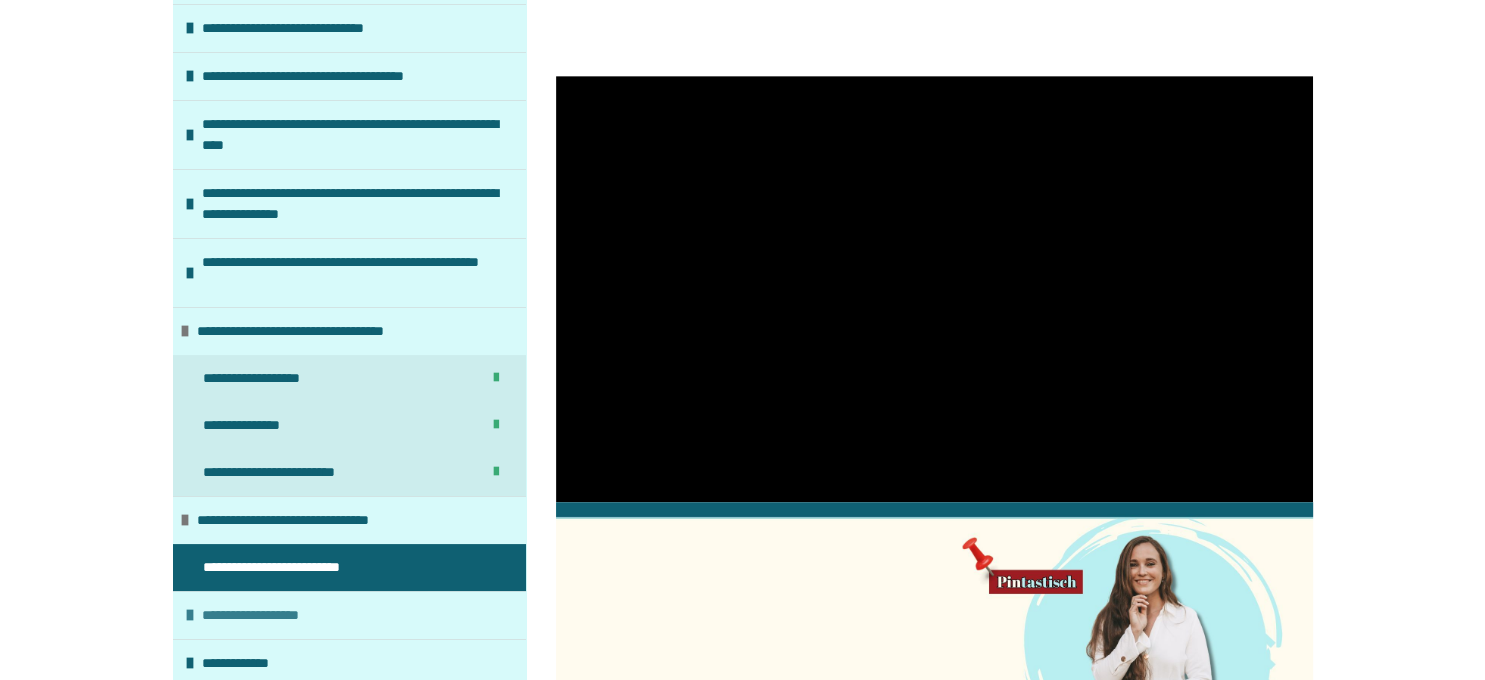 click on "**********" at bounding box center (266, 615) 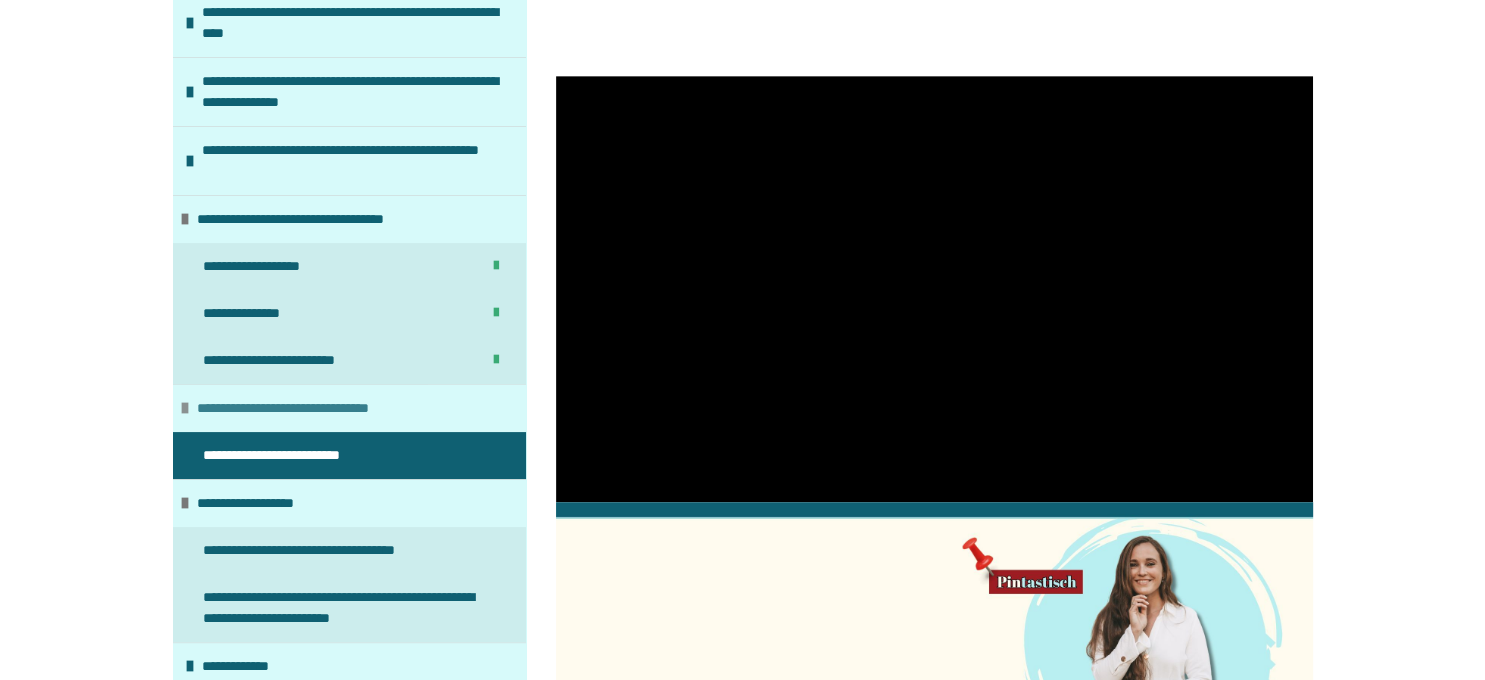 scroll, scrollTop: 333, scrollLeft: 0, axis: vertical 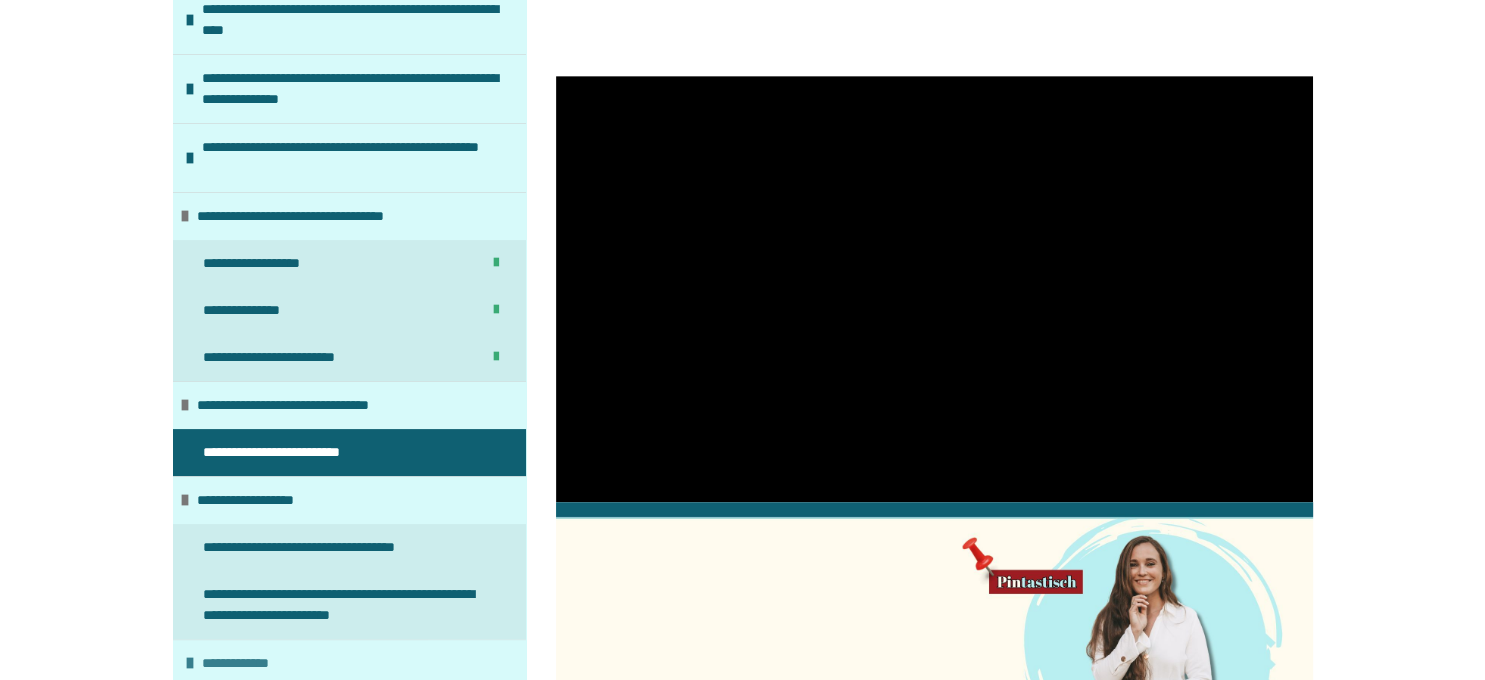 click at bounding box center [190, 663] 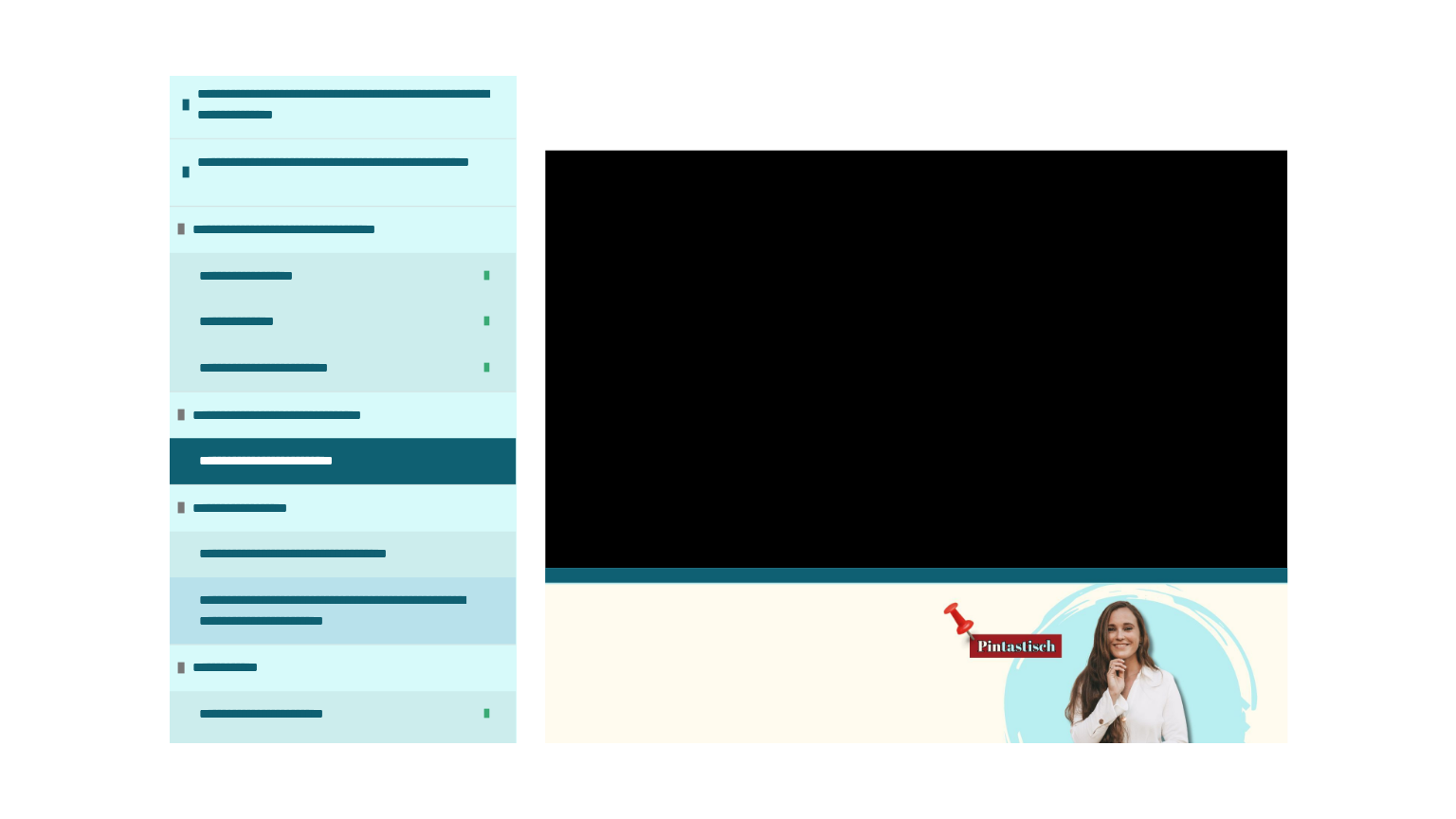scroll, scrollTop: 404, scrollLeft: 0, axis: vertical 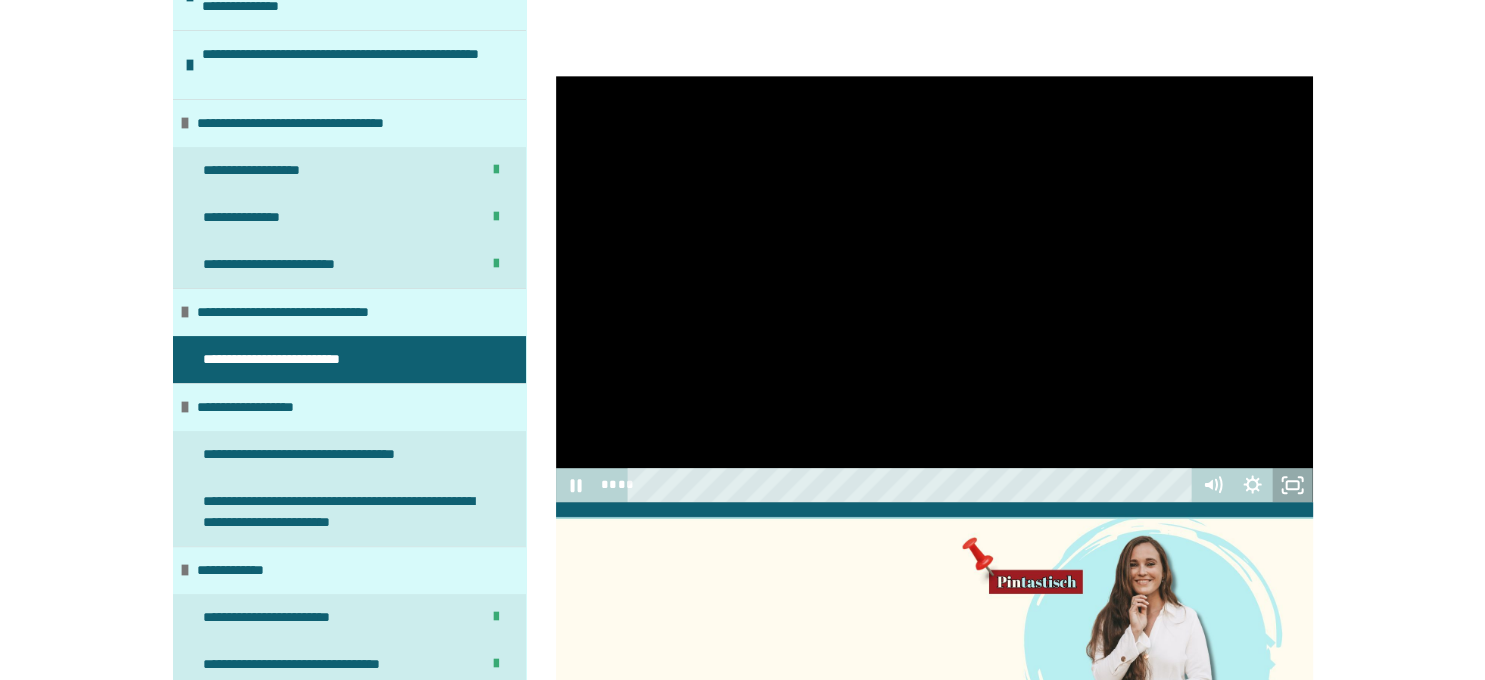 click 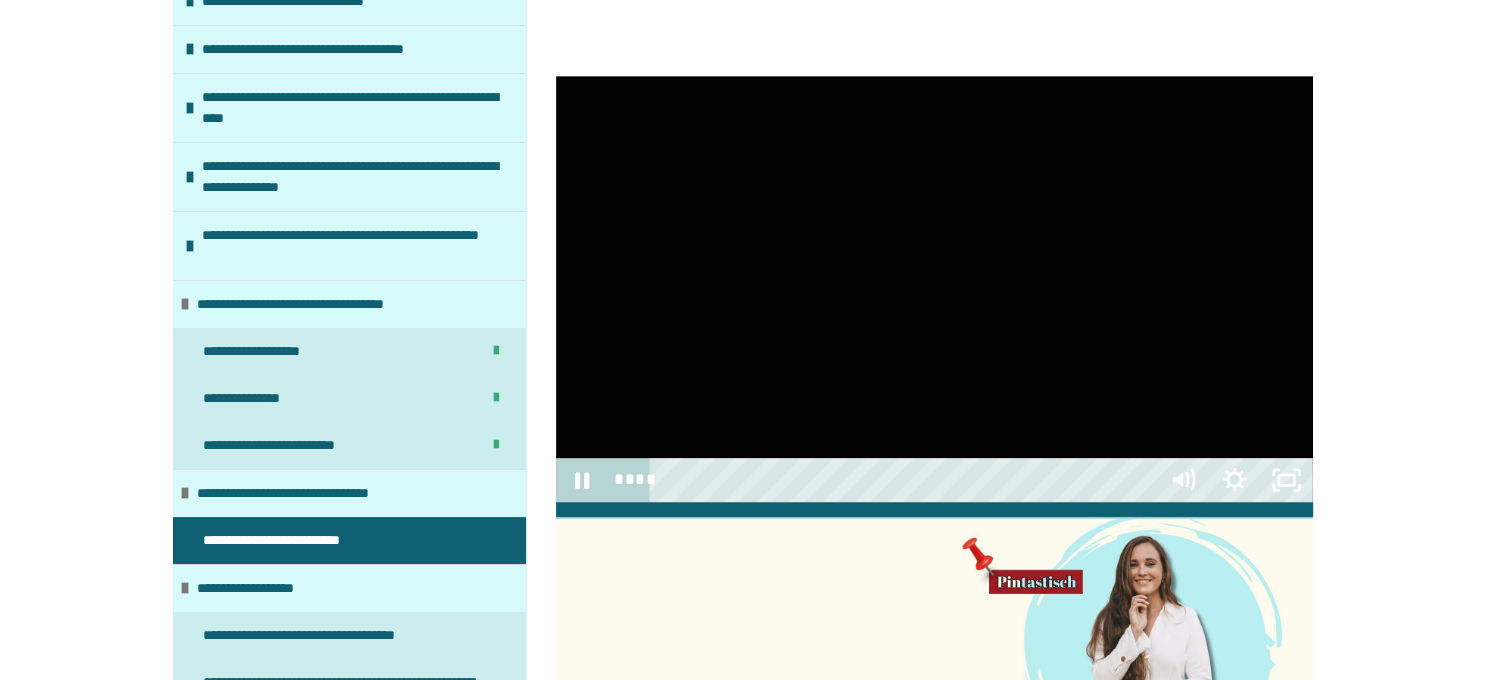 scroll, scrollTop: 242, scrollLeft: 0, axis: vertical 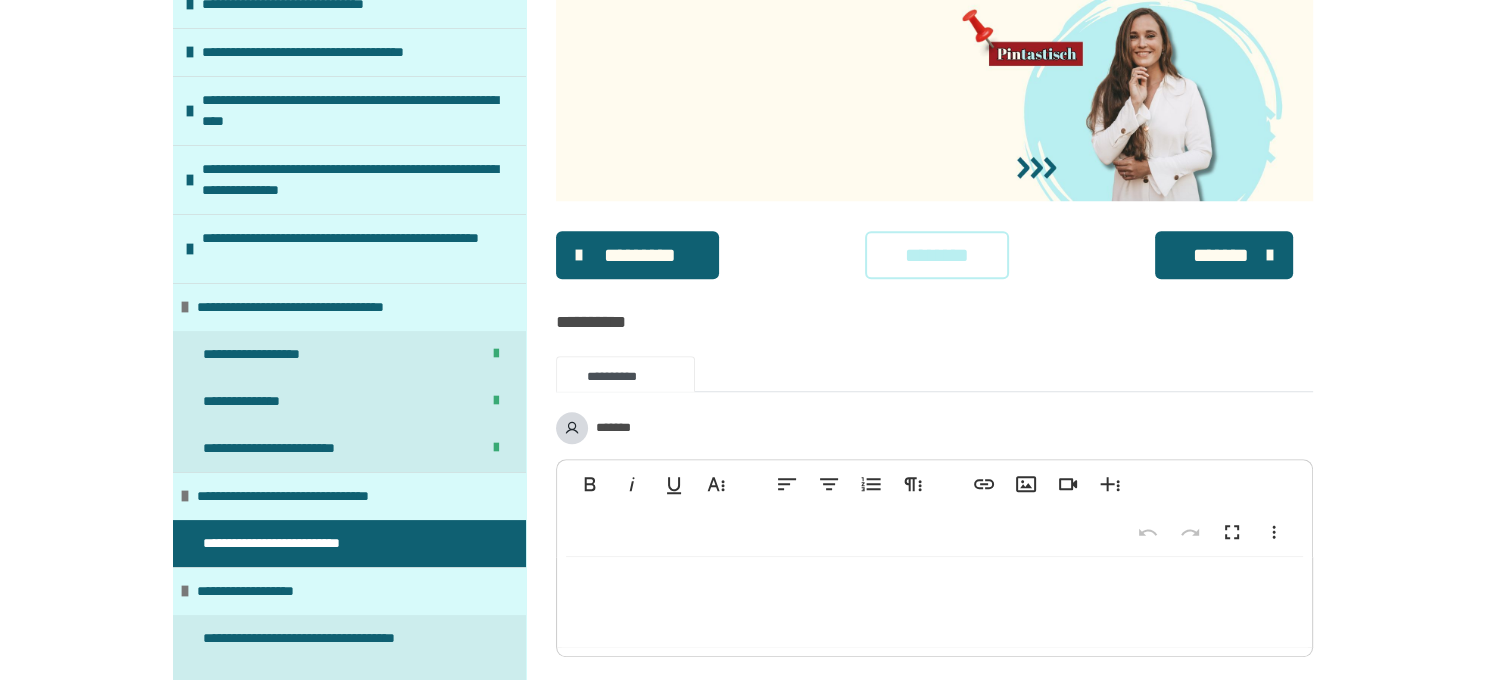 click on "********" at bounding box center (937, 255) 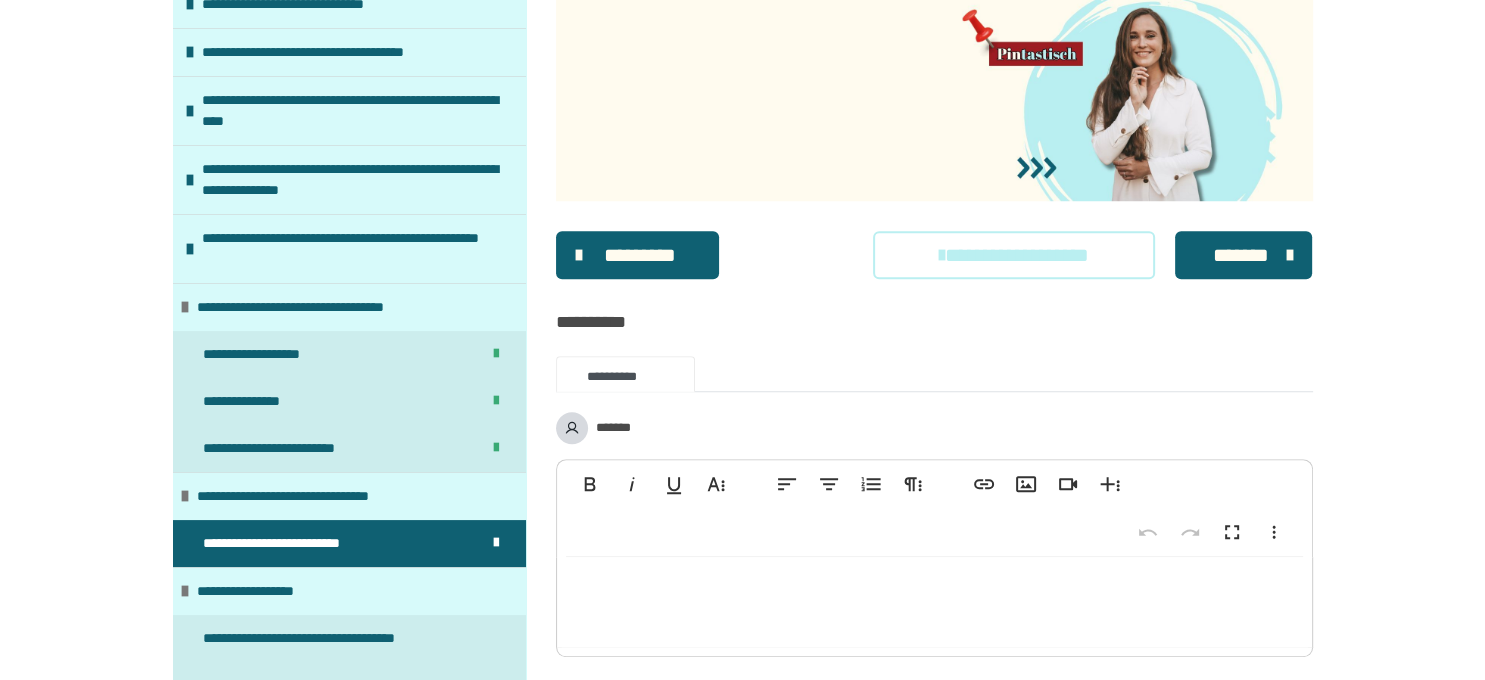 click on "*******" at bounding box center (1241, 255) 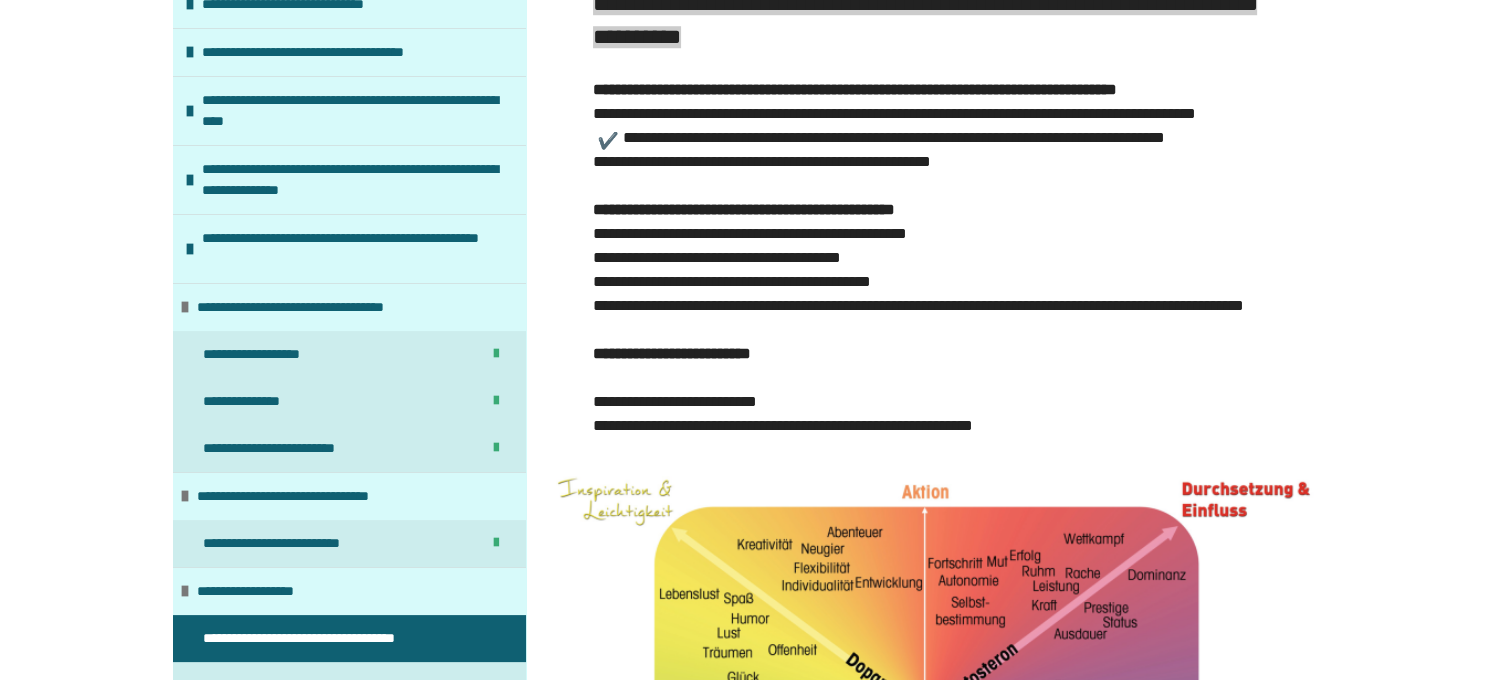 scroll, scrollTop: 1148, scrollLeft: 0, axis: vertical 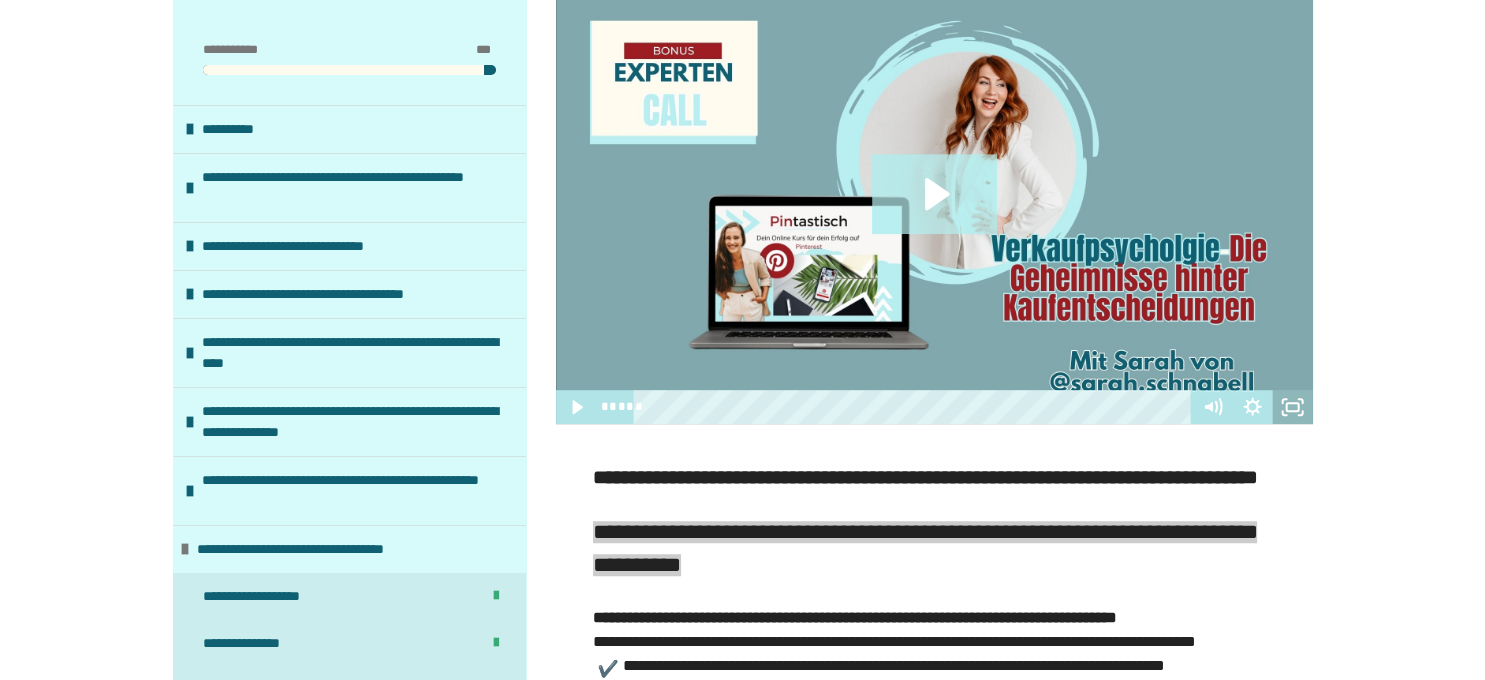 click 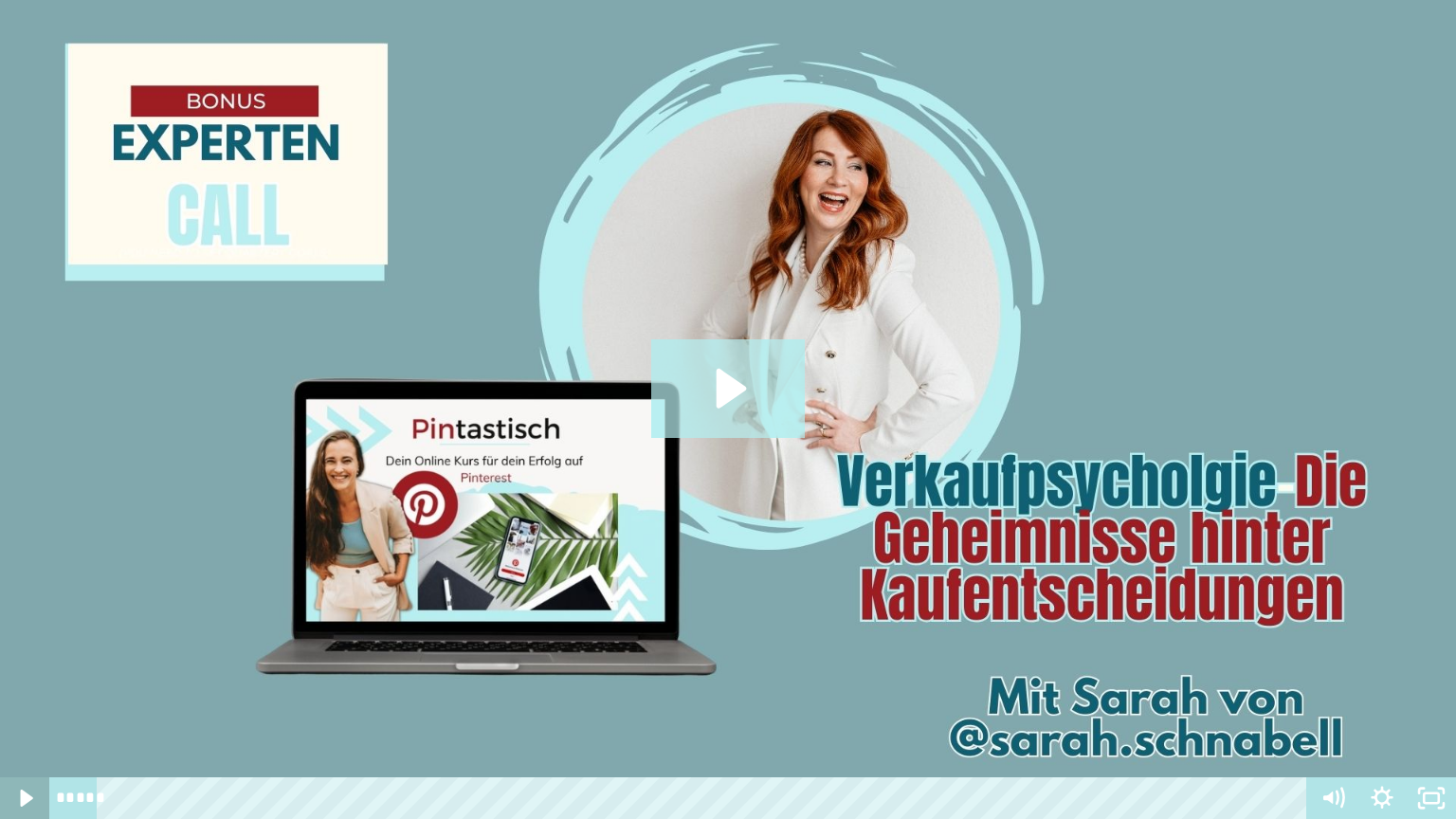 click 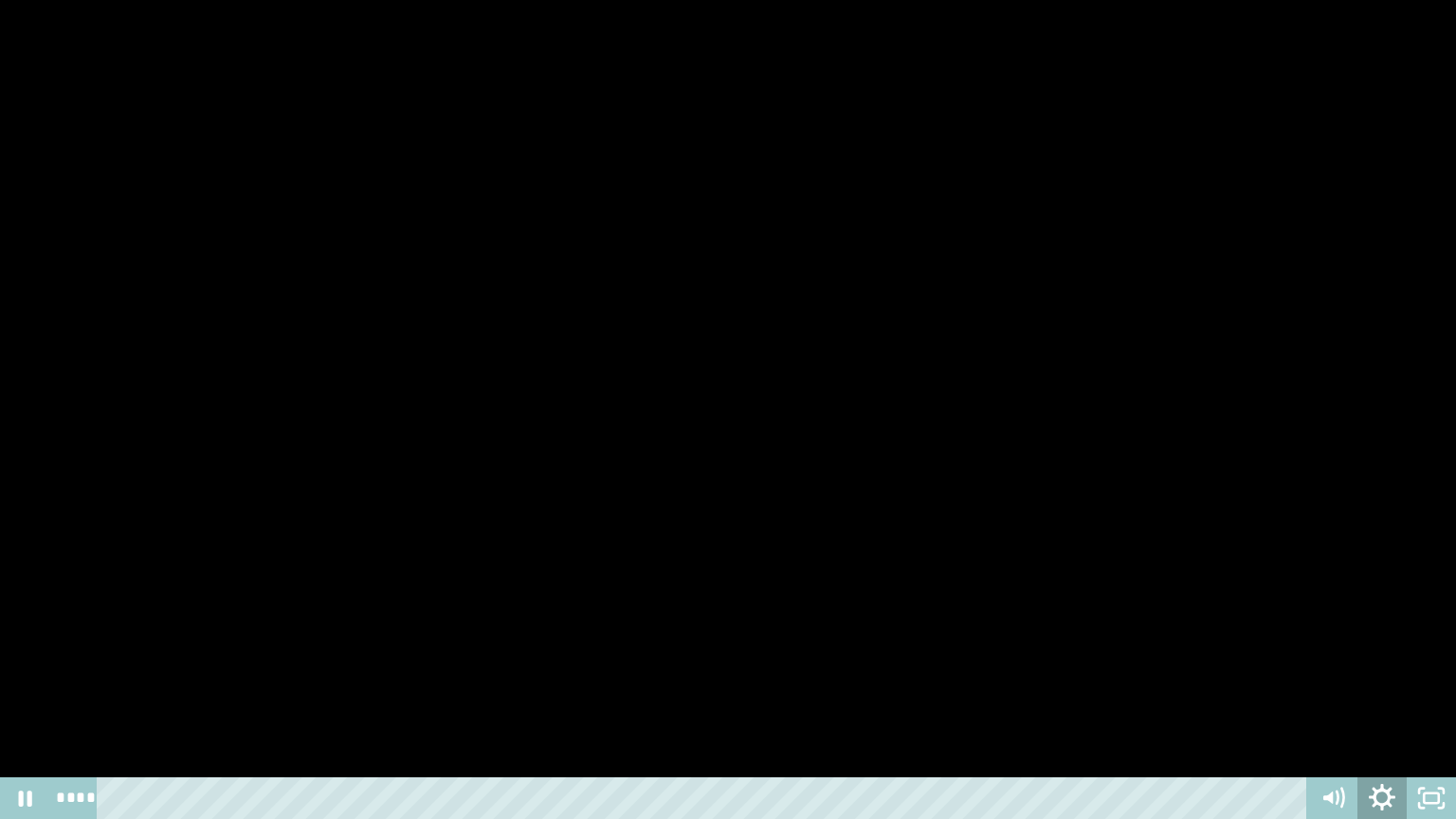 click 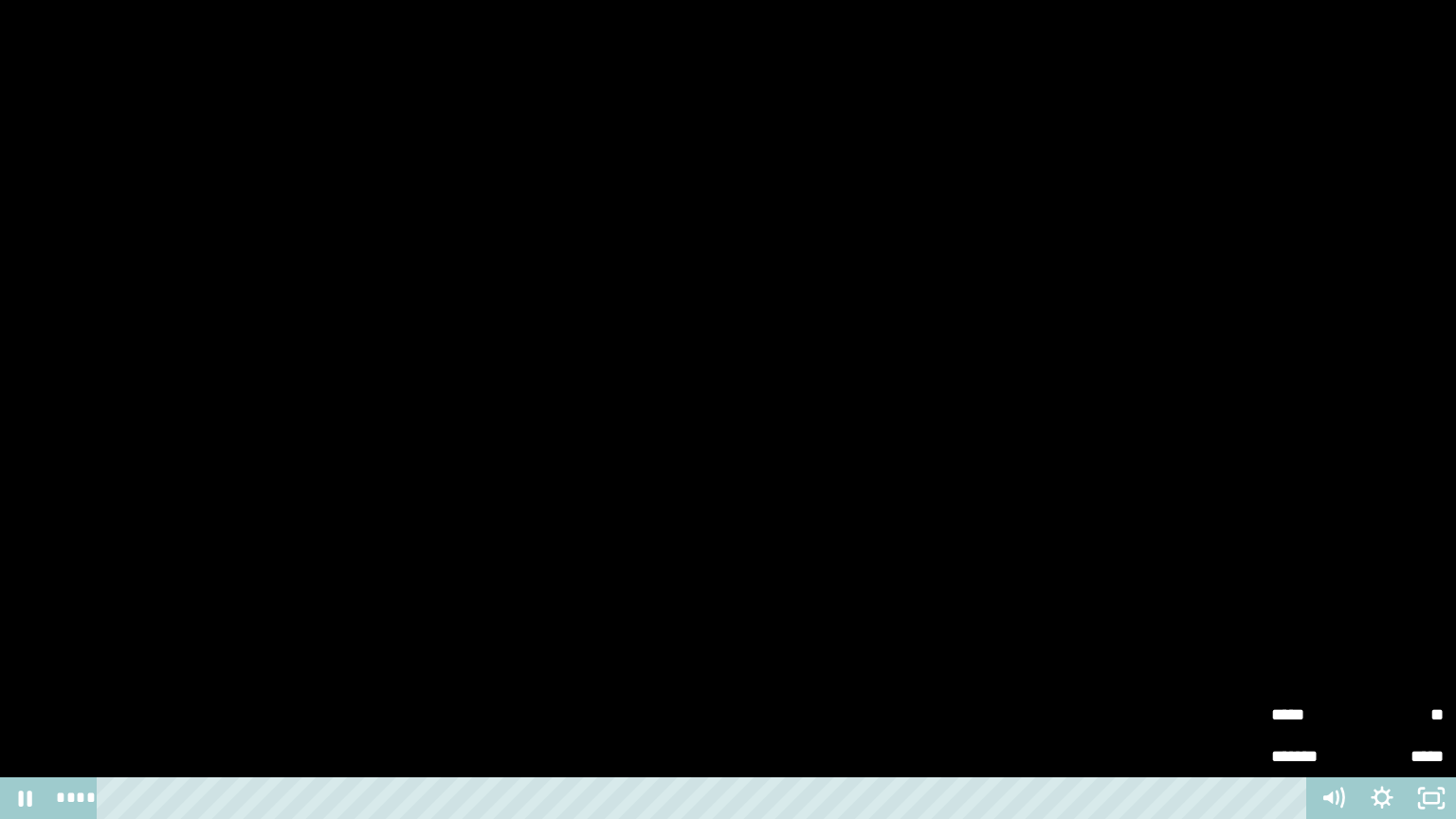 click on "**" at bounding box center [1400, 715] 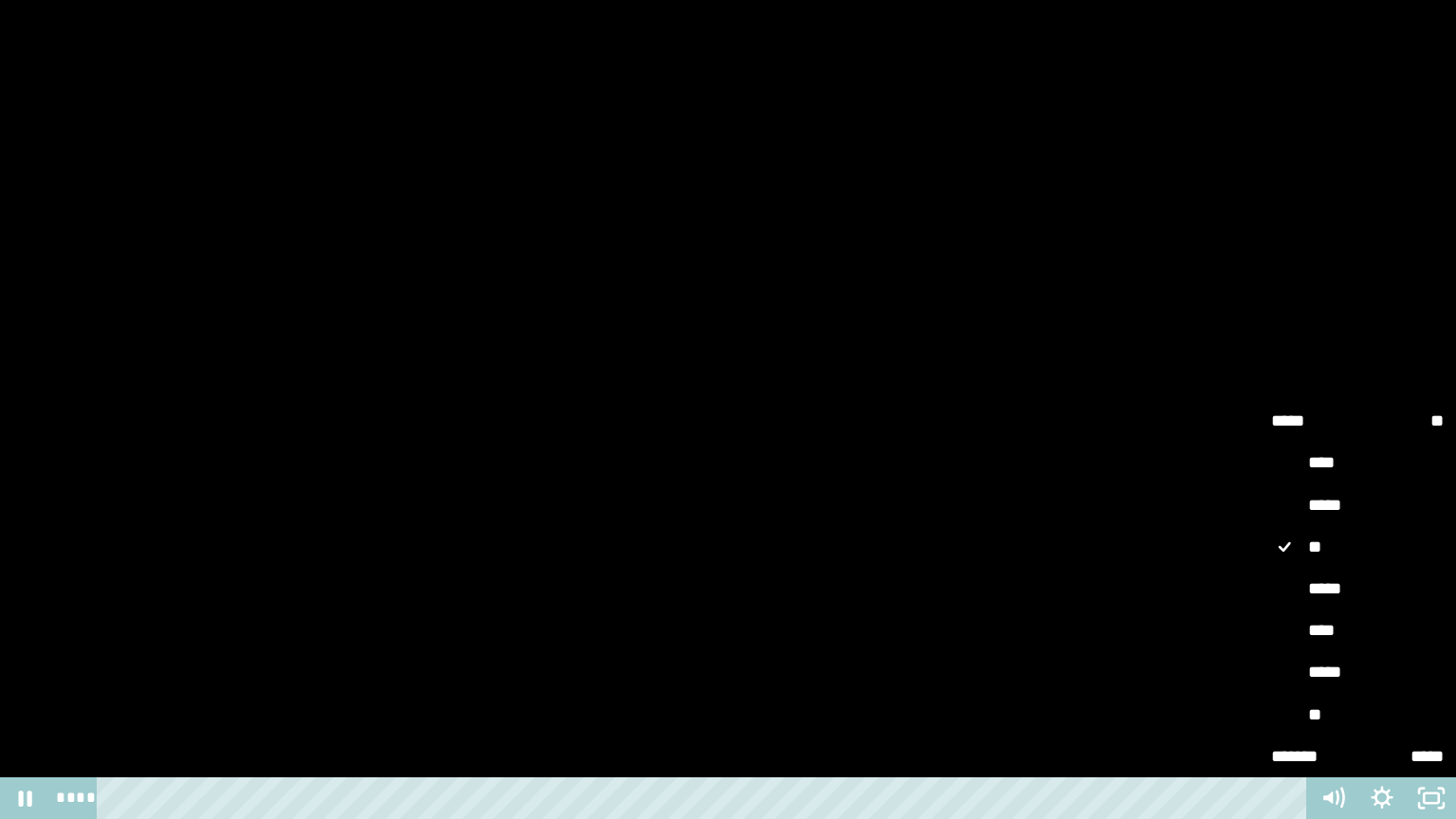 click on "****" at bounding box center (1357, 631) 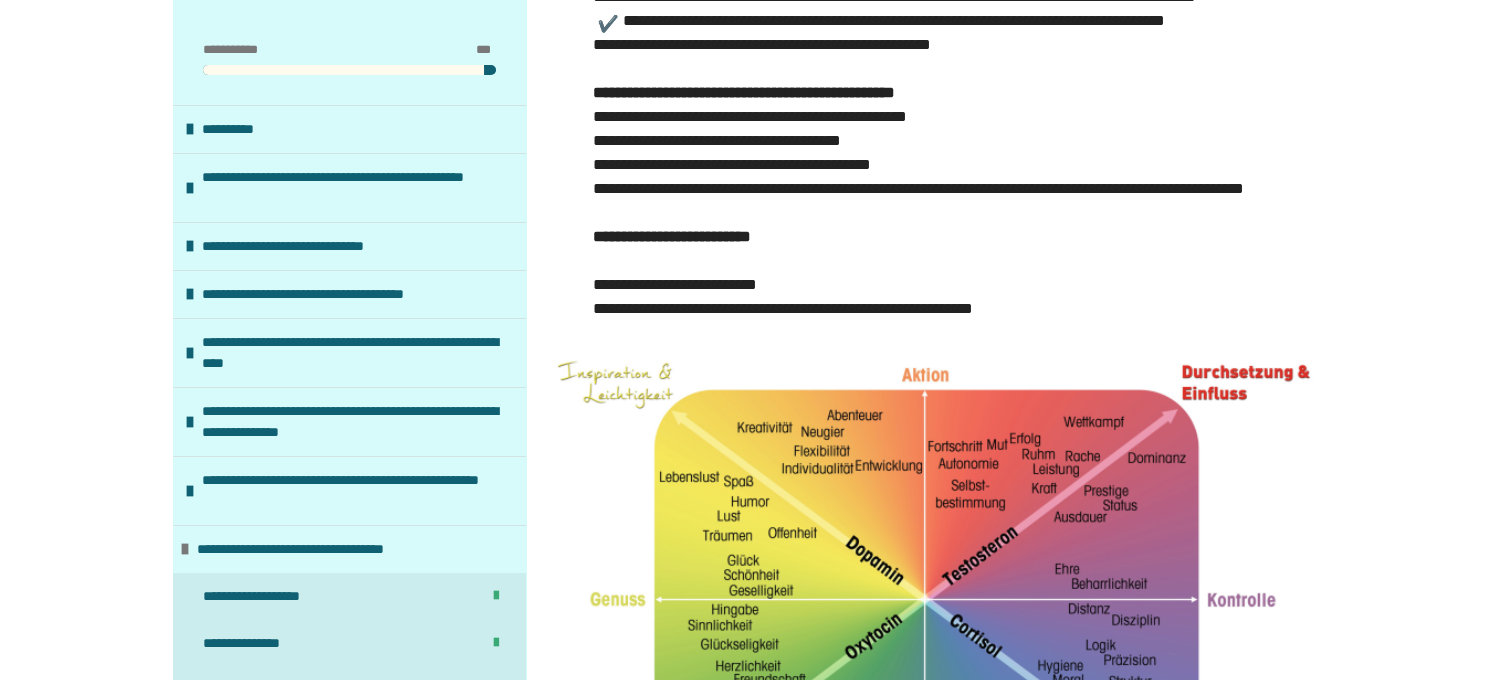 scroll, scrollTop: 1491, scrollLeft: 0, axis: vertical 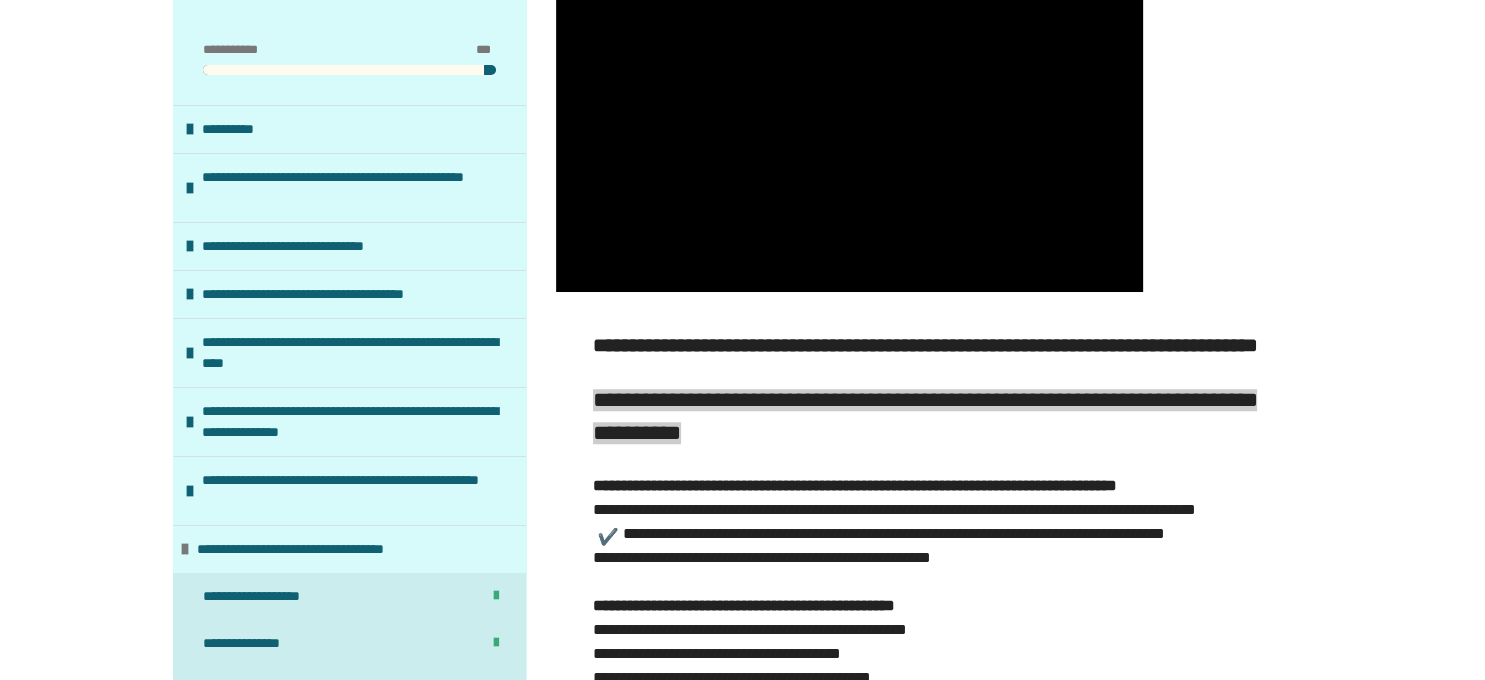 click on "**********" at bounding box center [933, 582] 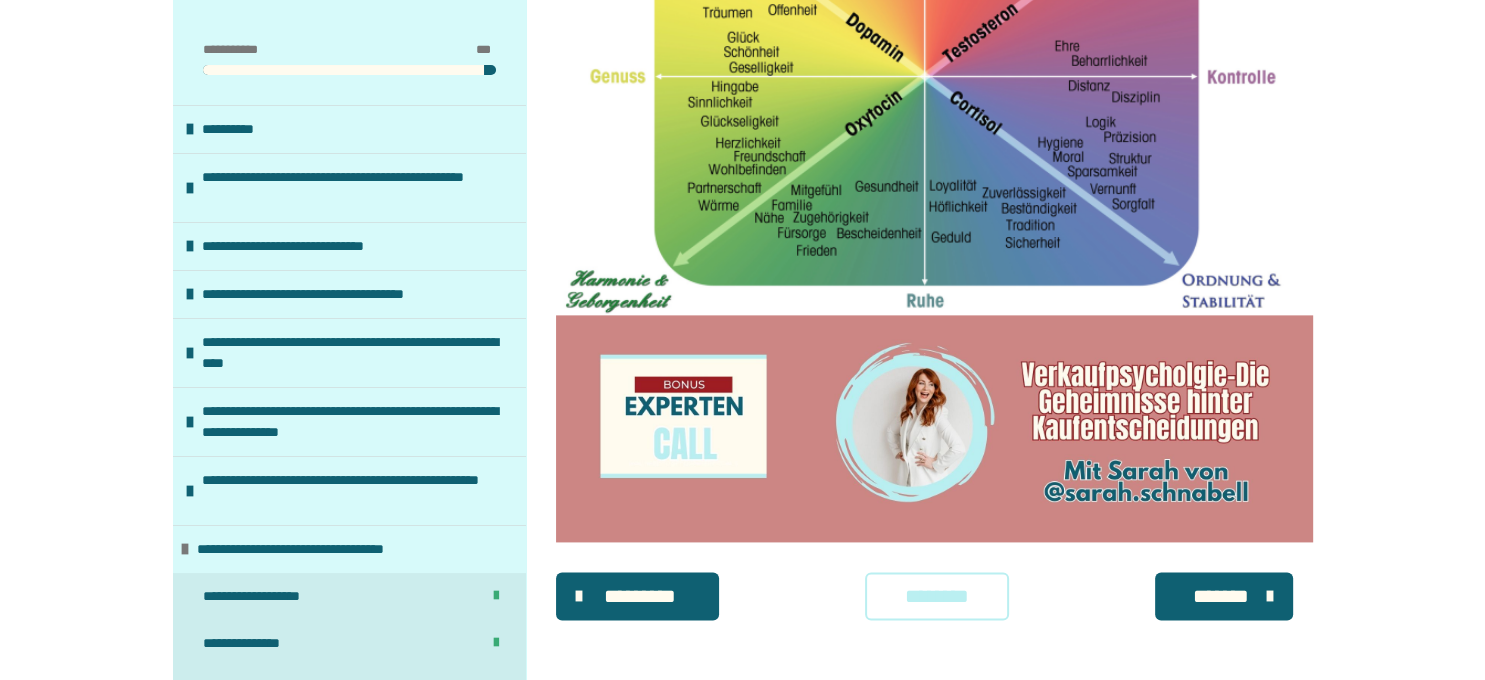 scroll, scrollTop: 2732, scrollLeft: 0, axis: vertical 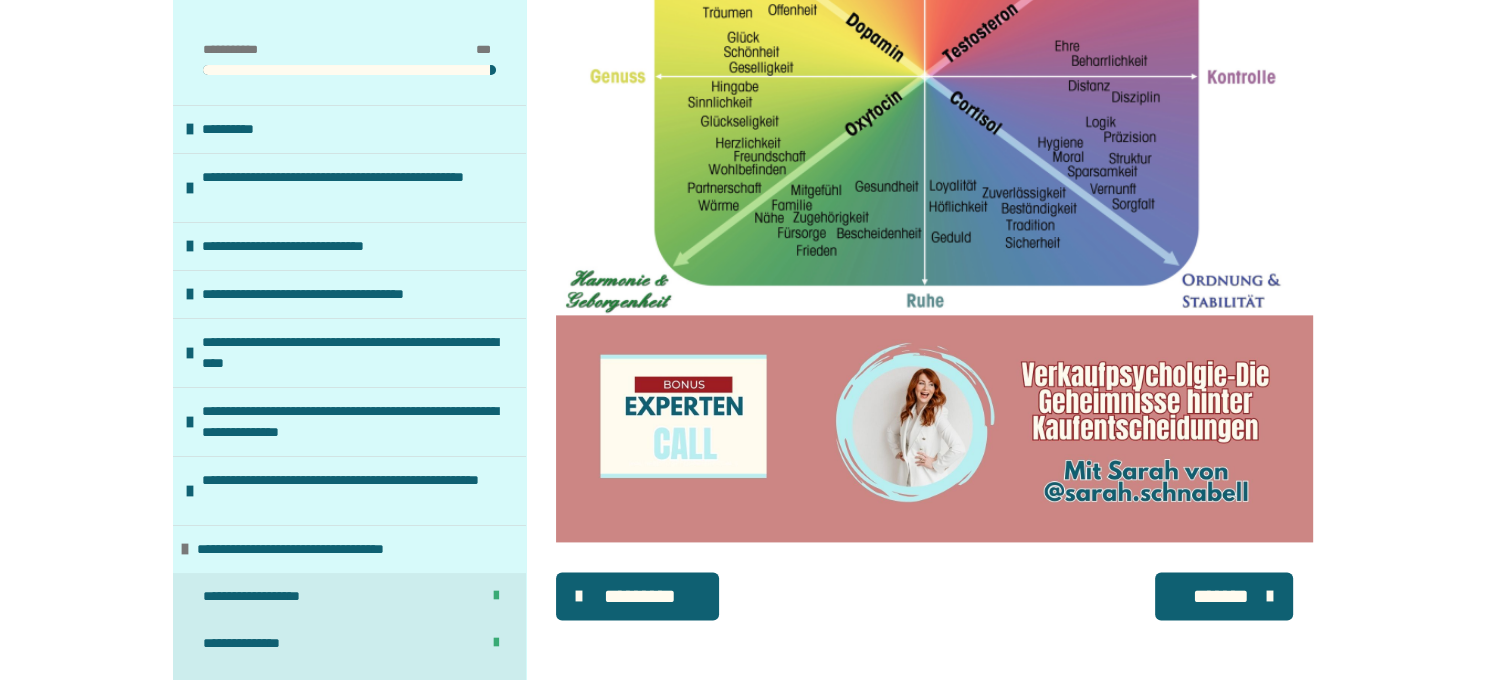 click on "*******" at bounding box center (1224, 596) 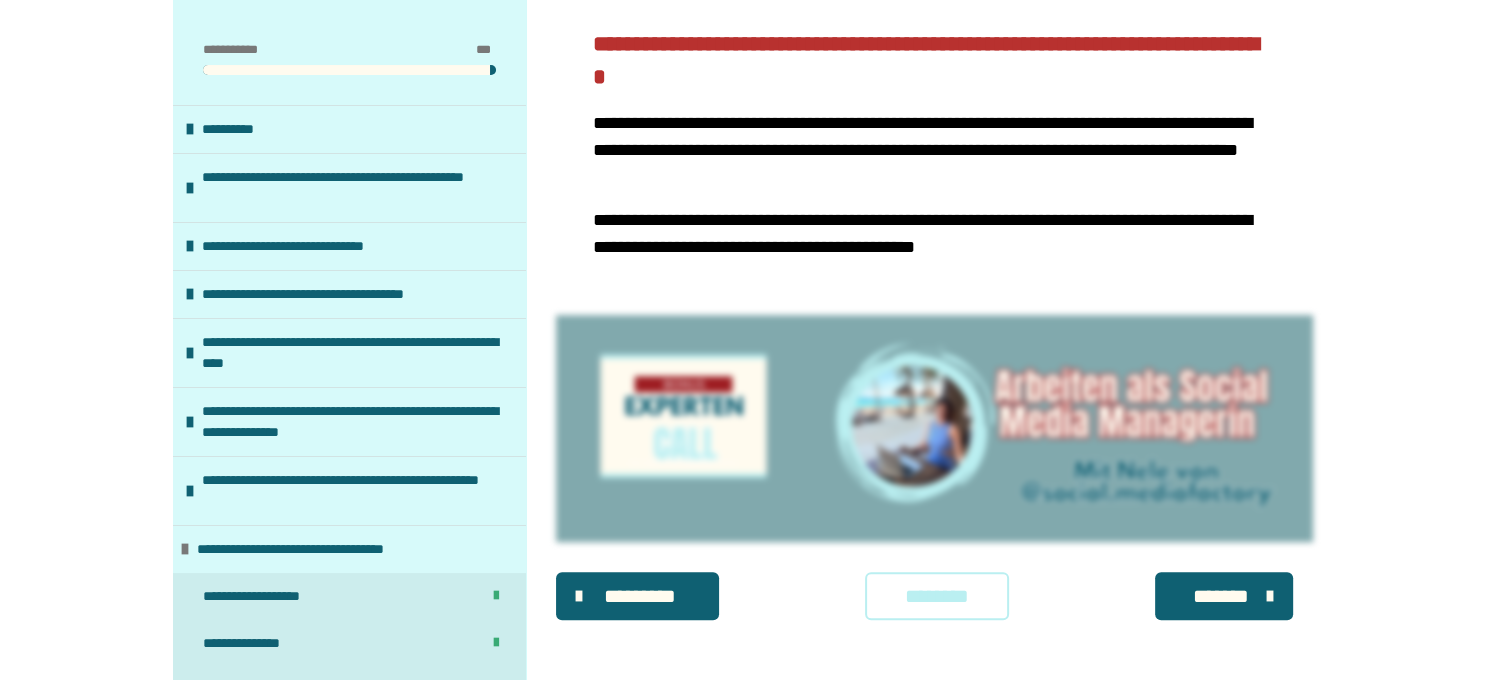 scroll, scrollTop: 1164, scrollLeft: 0, axis: vertical 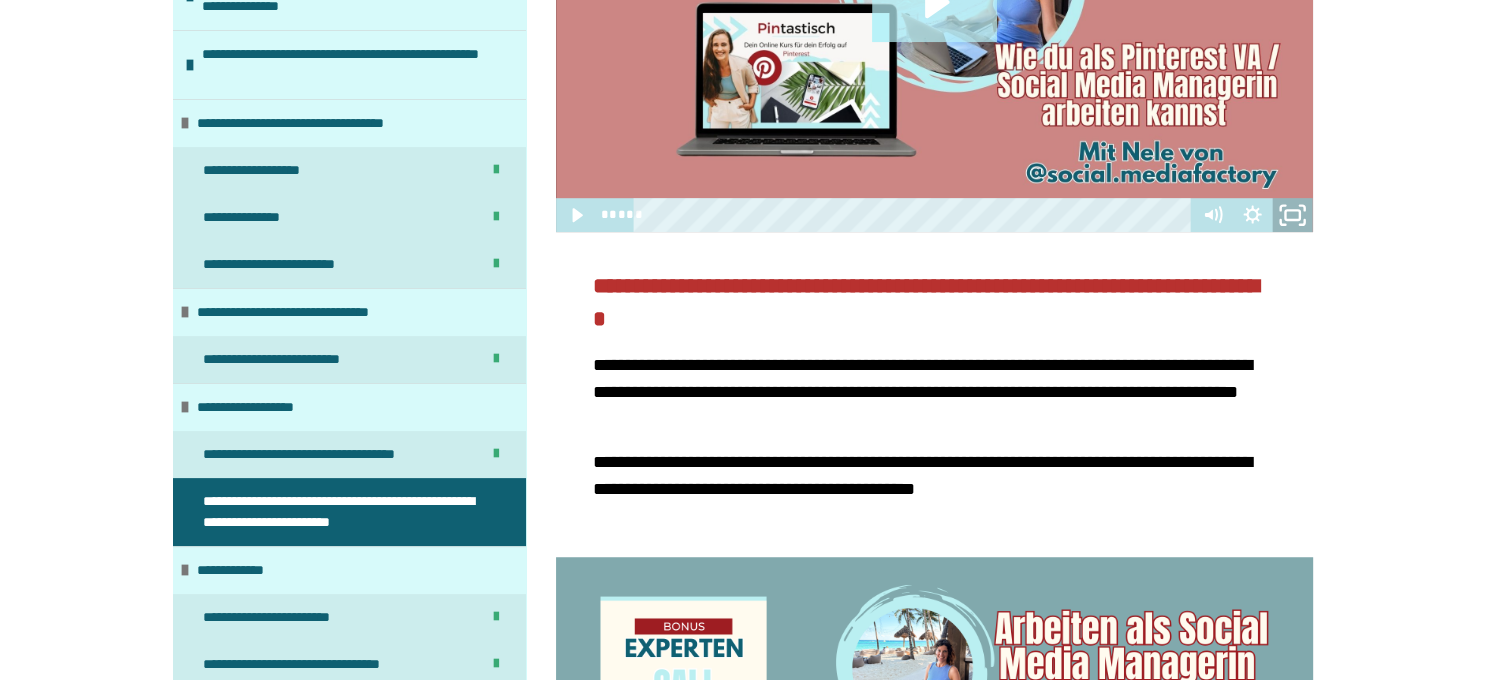click 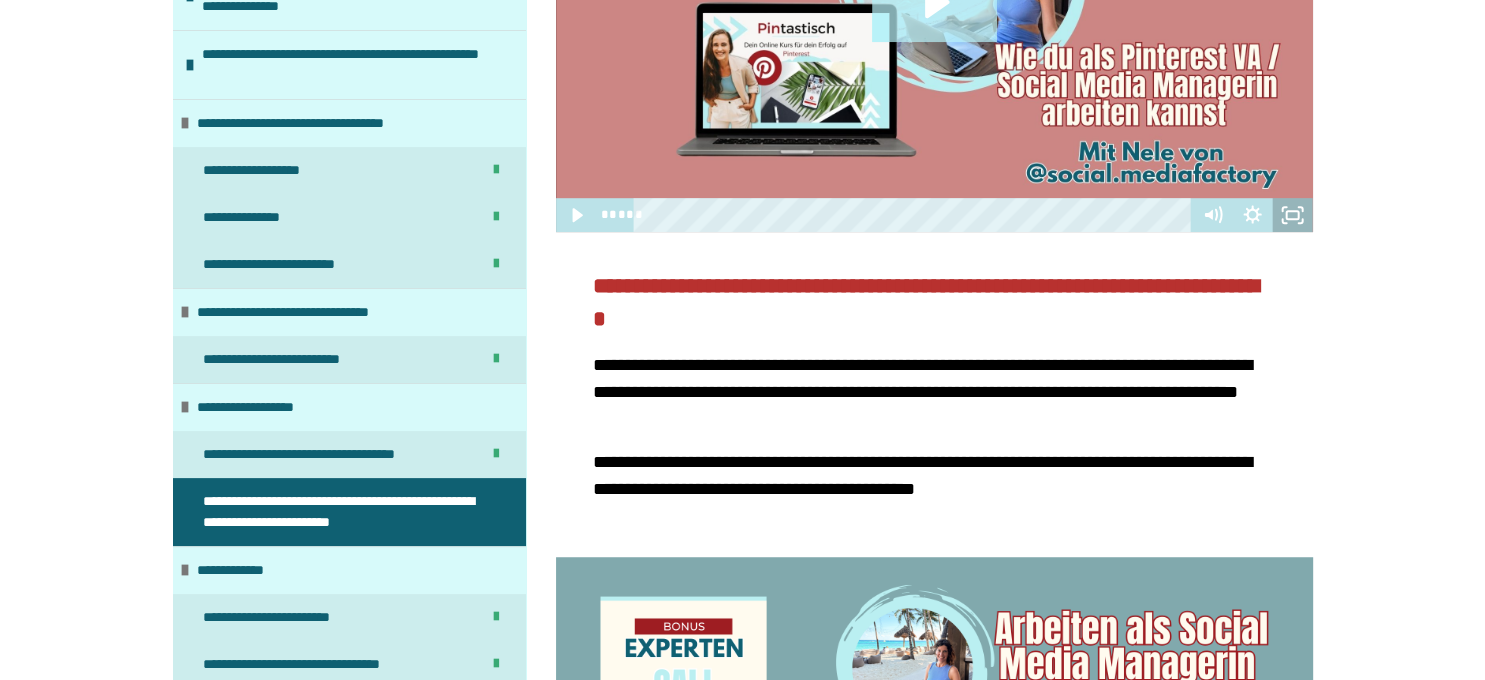 scroll, scrollTop: 242, scrollLeft: 0, axis: vertical 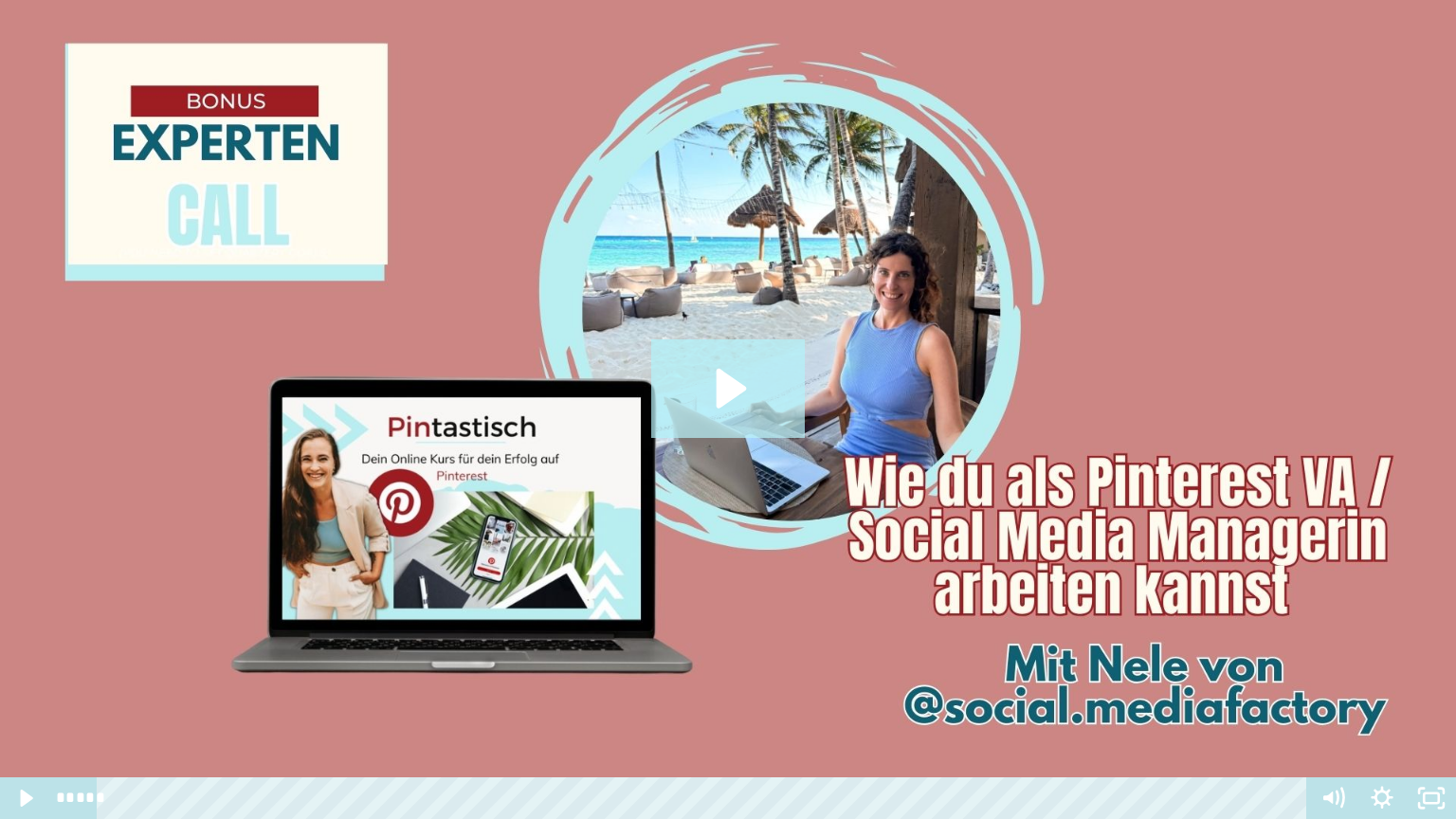 click at bounding box center (728, 410) 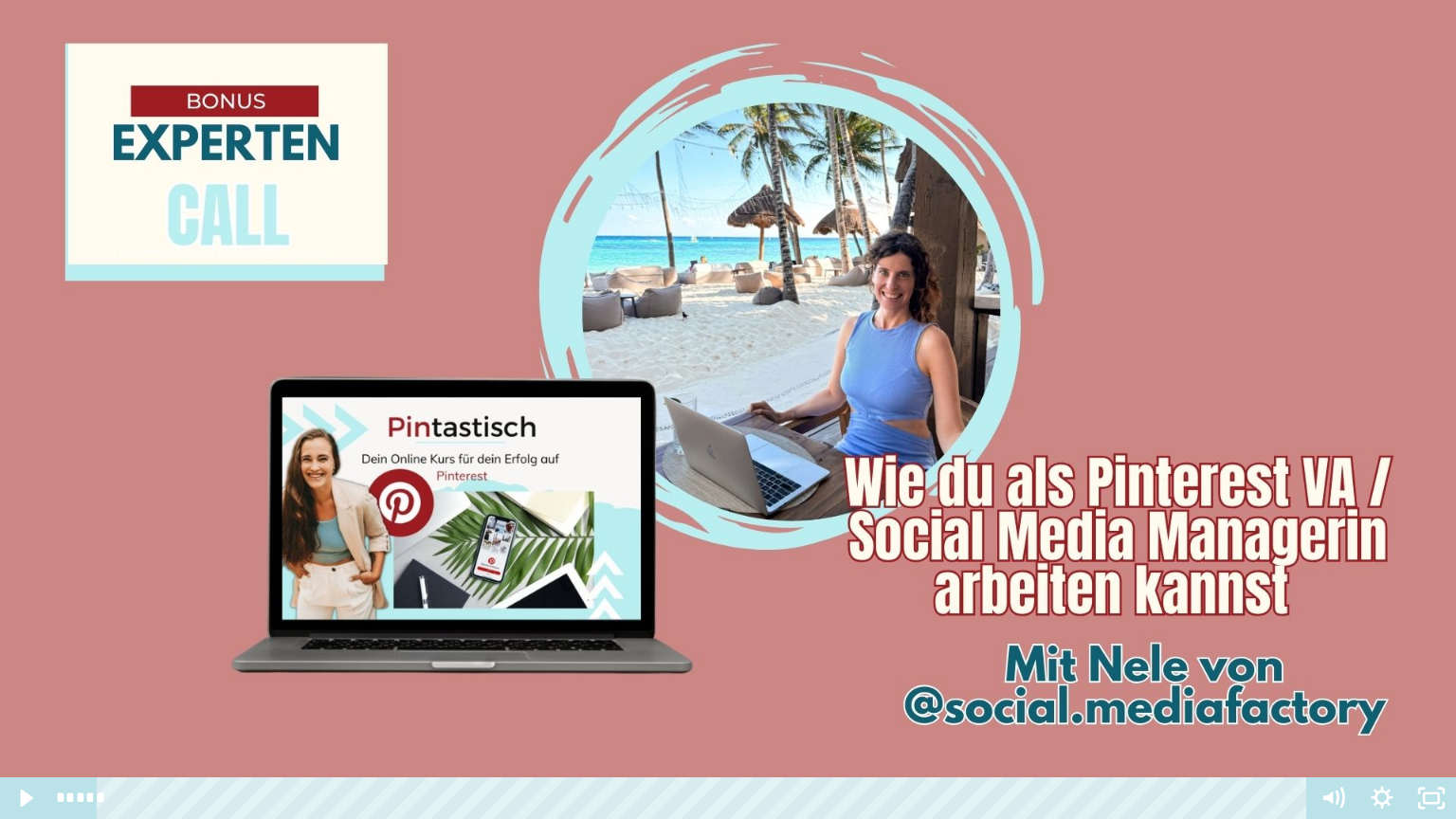 click at bounding box center [728, 410] 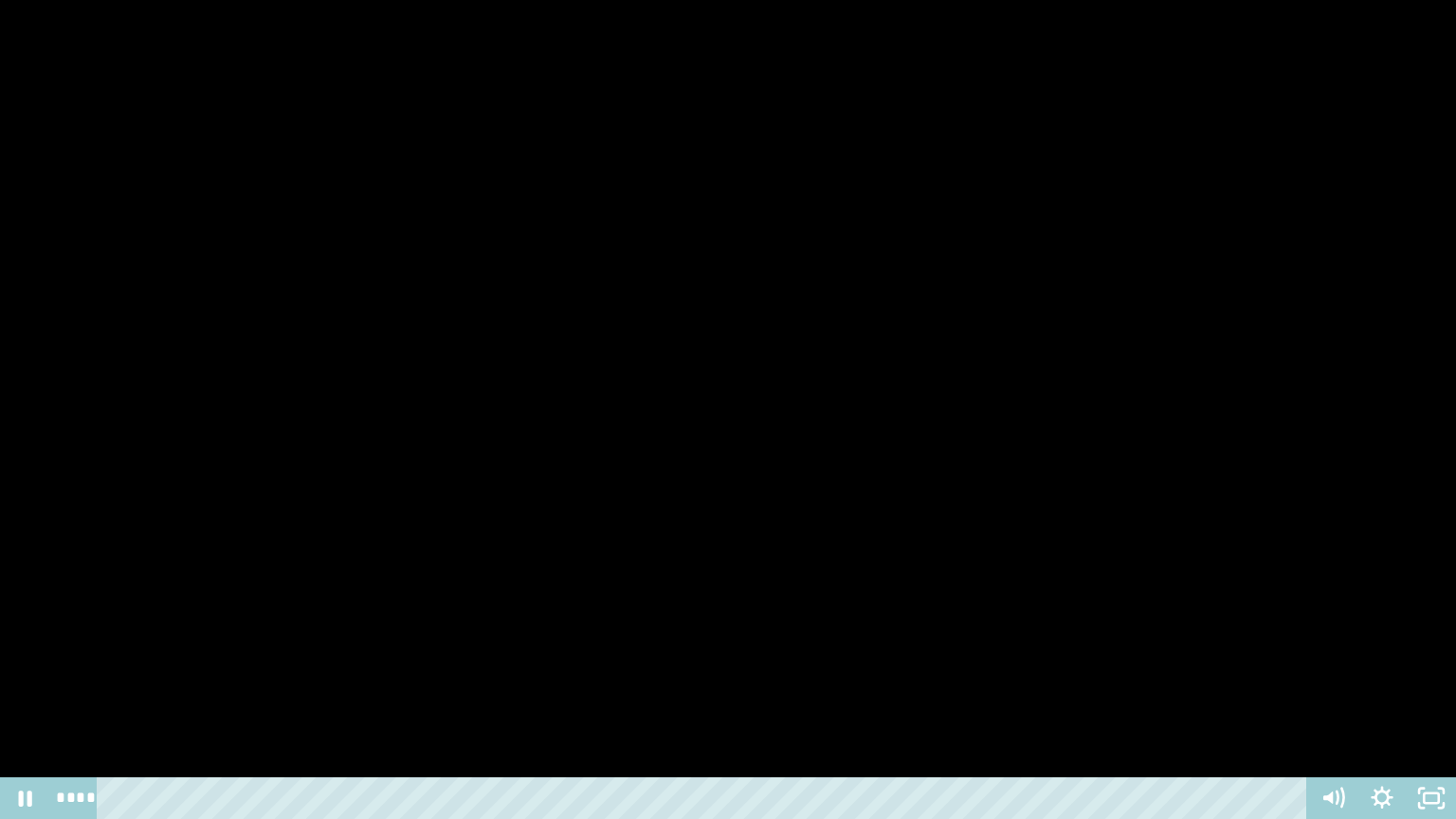 click at bounding box center [728, 410] 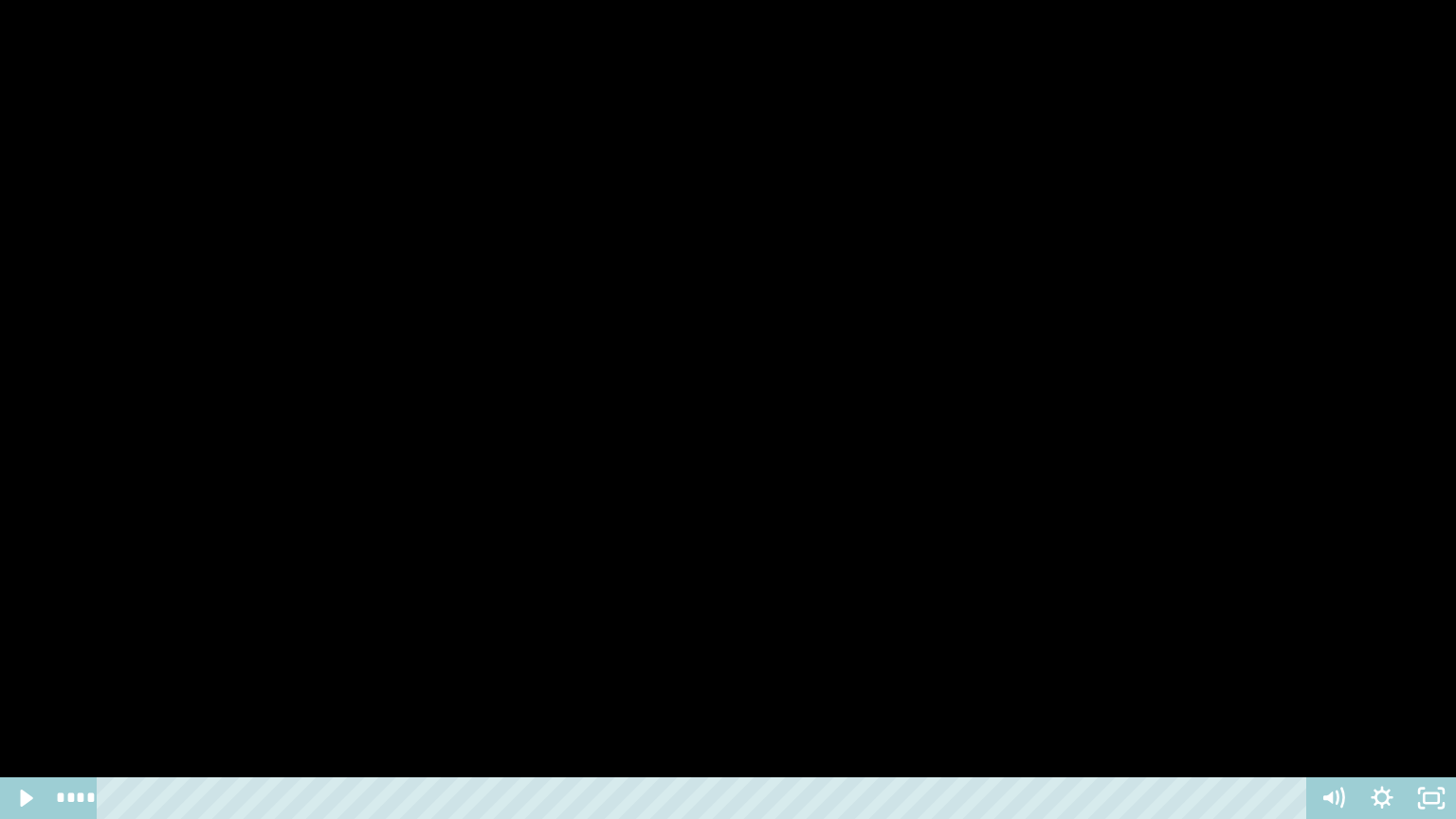 click at bounding box center [728, 410] 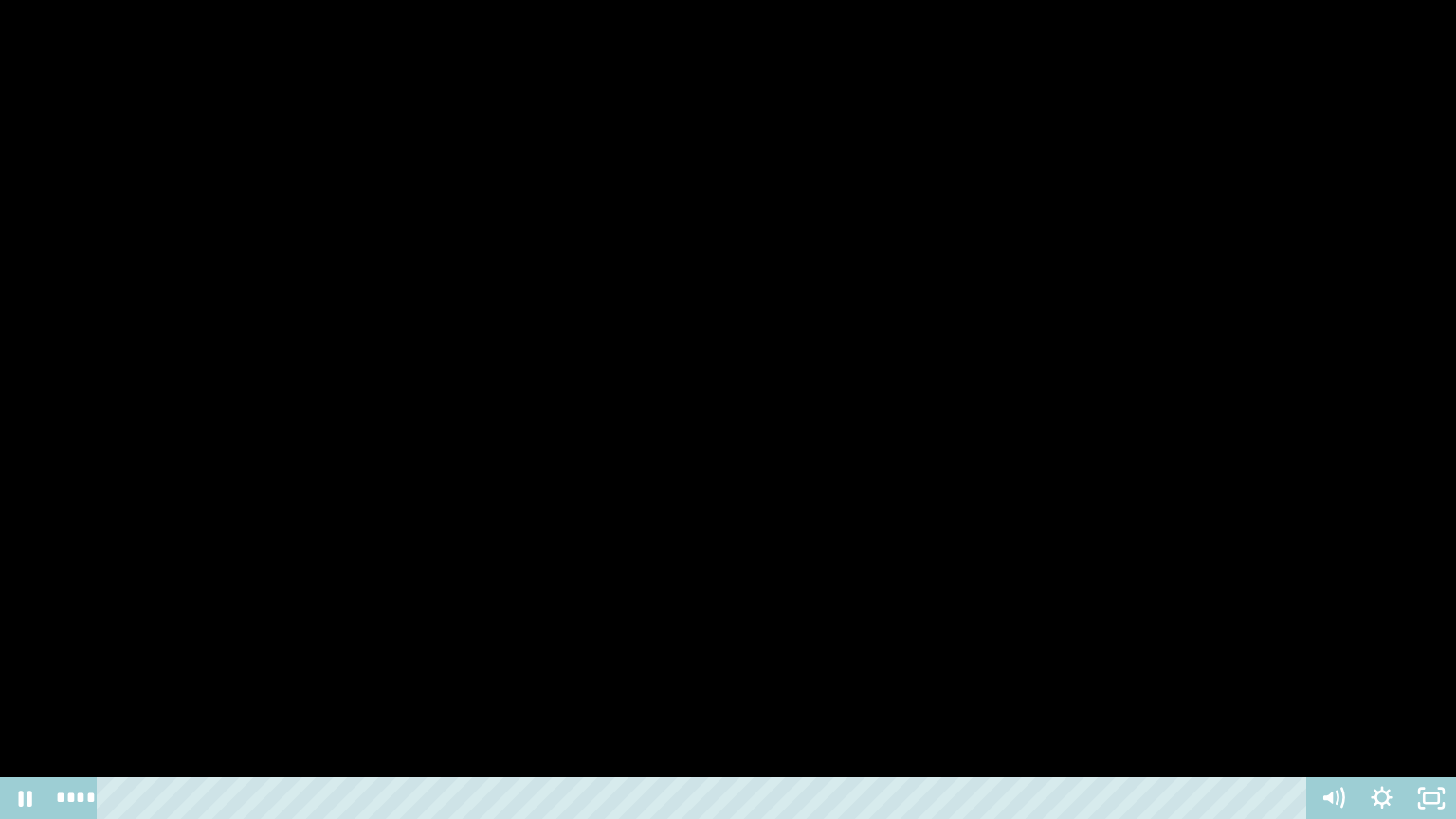 click at bounding box center (728, 410) 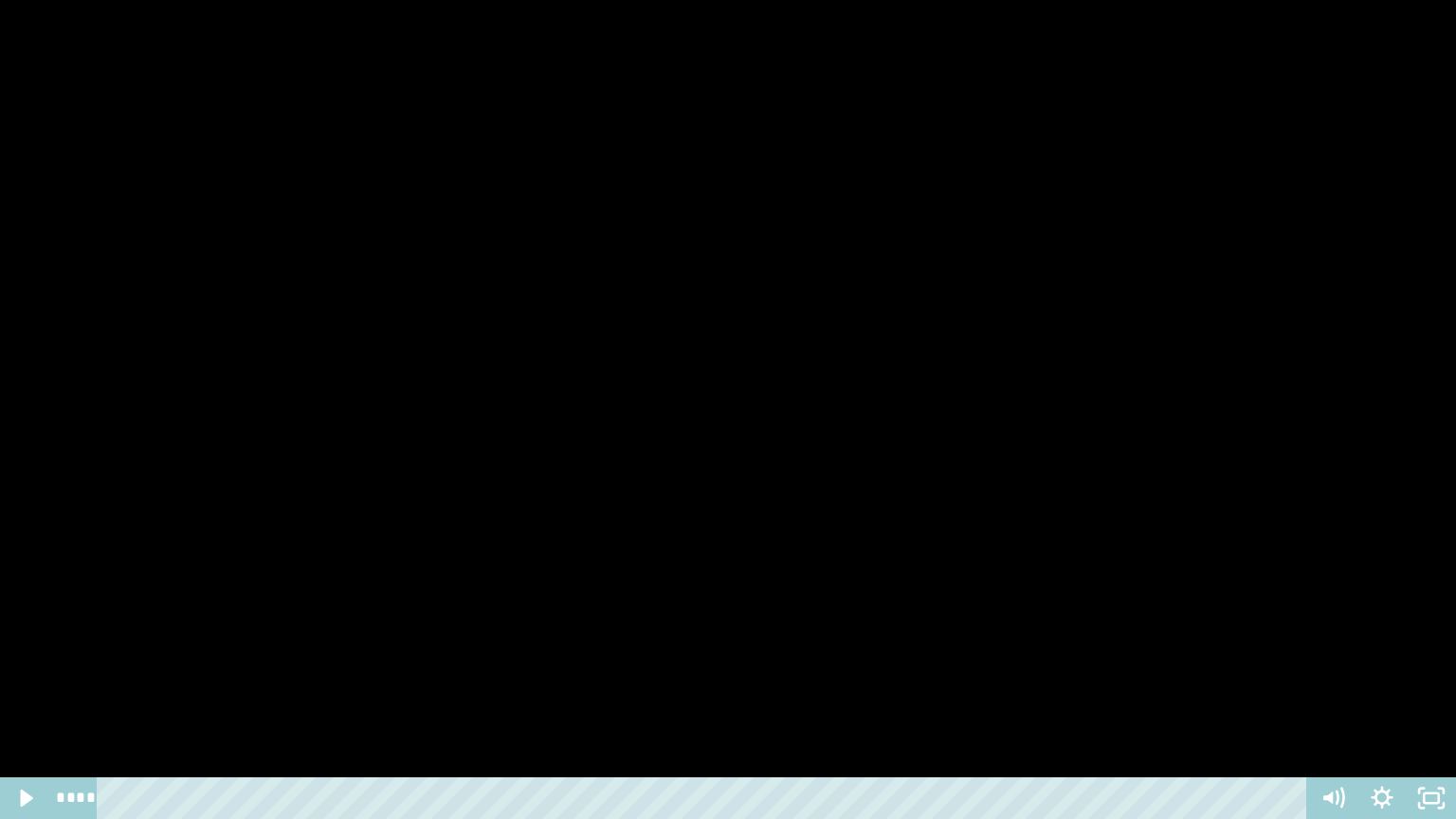 drag, startPoint x: 482, startPoint y: 234, endPoint x: 484, endPoint y: 224, distance: 10.198039 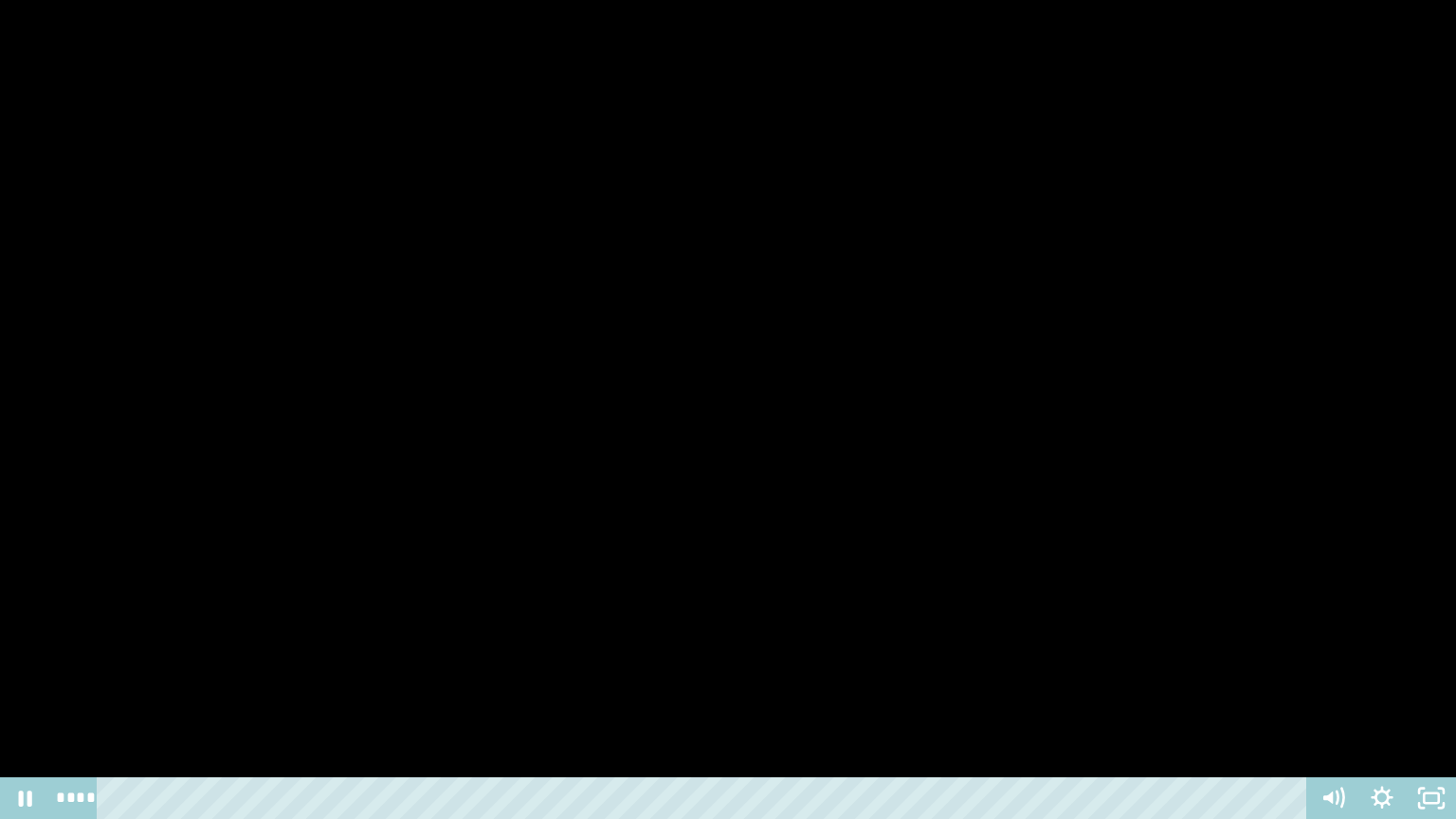 click at bounding box center (728, 410) 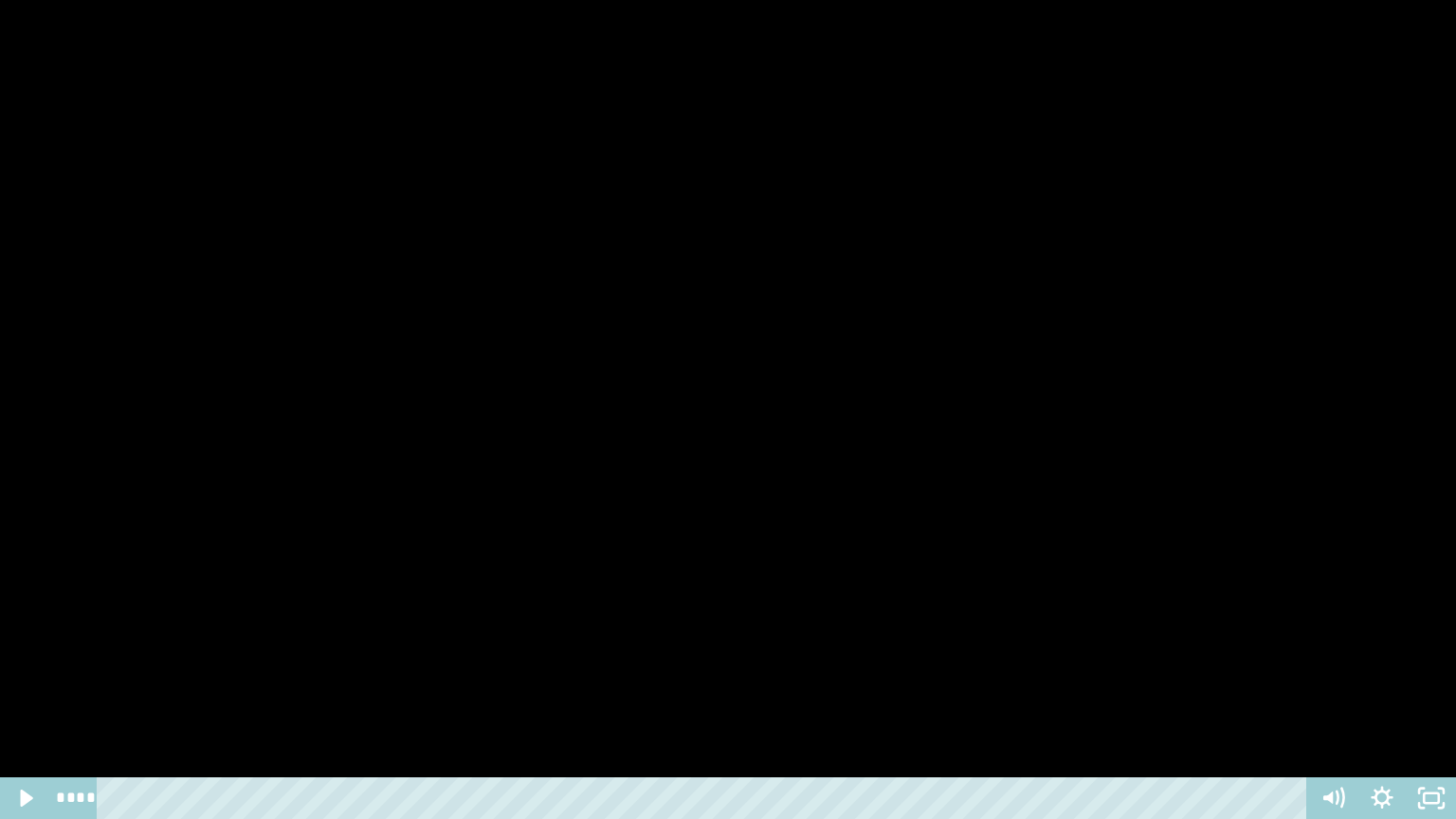 click at bounding box center (728, 410) 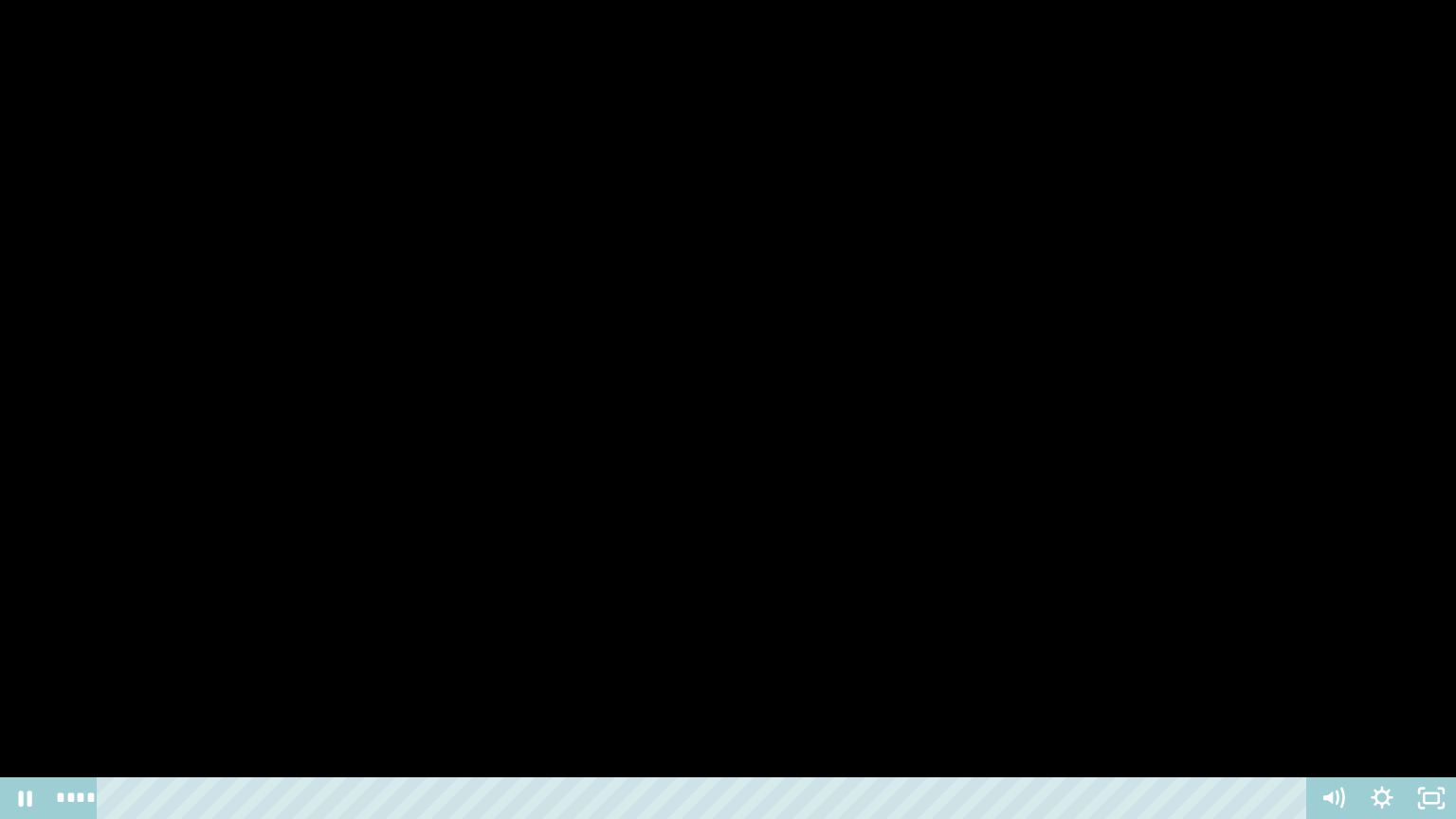 click at bounding box center [728, 410] 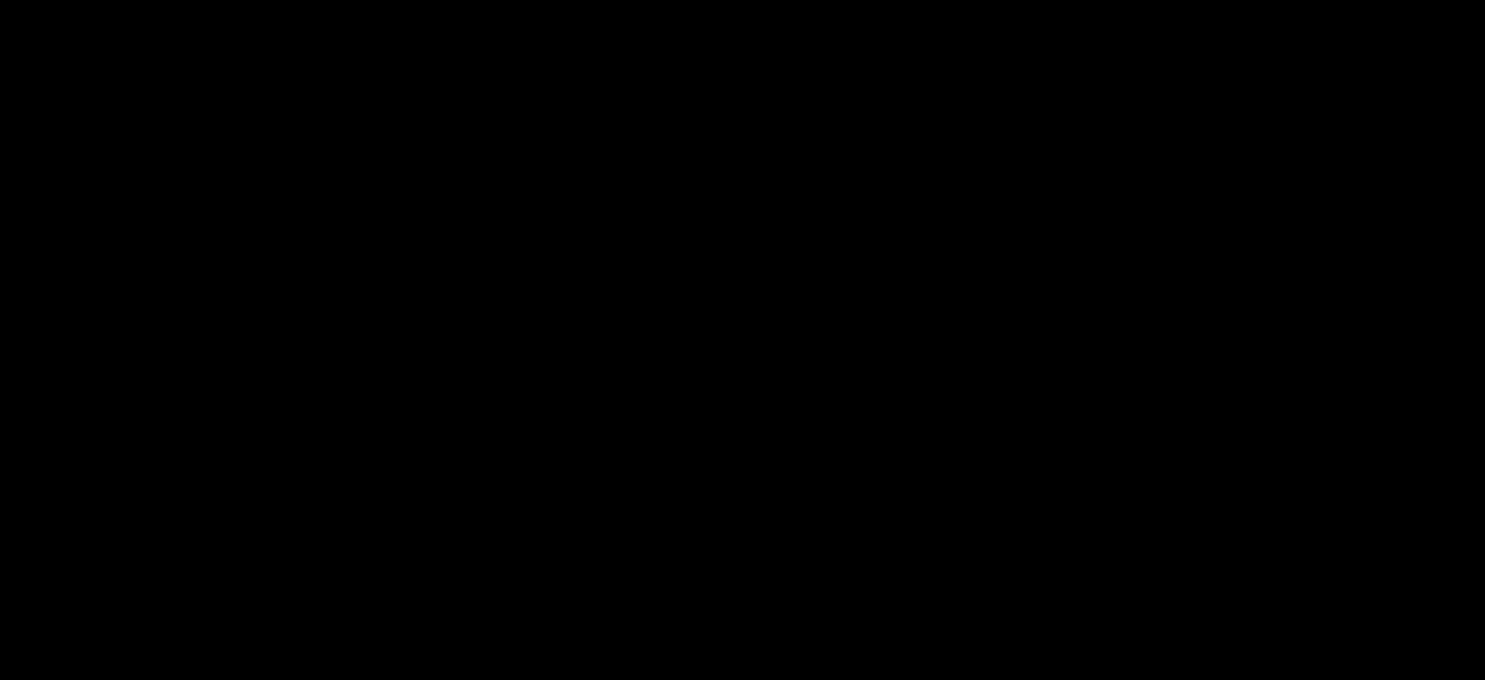 scroll, scrollTop: 1795, scrollLeft: 0, axis: vertical 